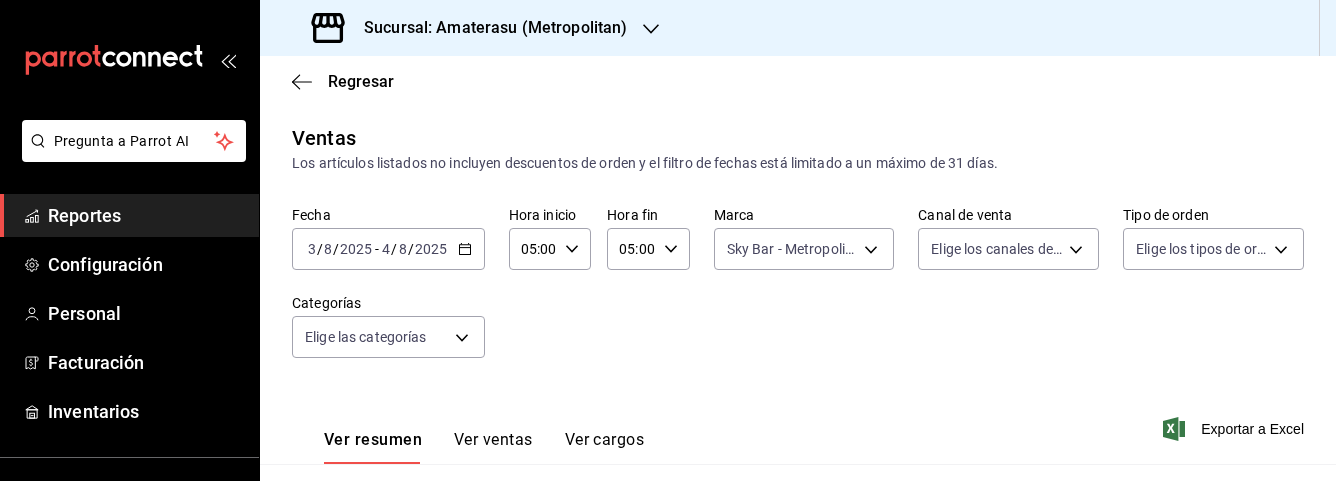 scroll, scrollTop: 0, scrollLeft: 0, axis: both 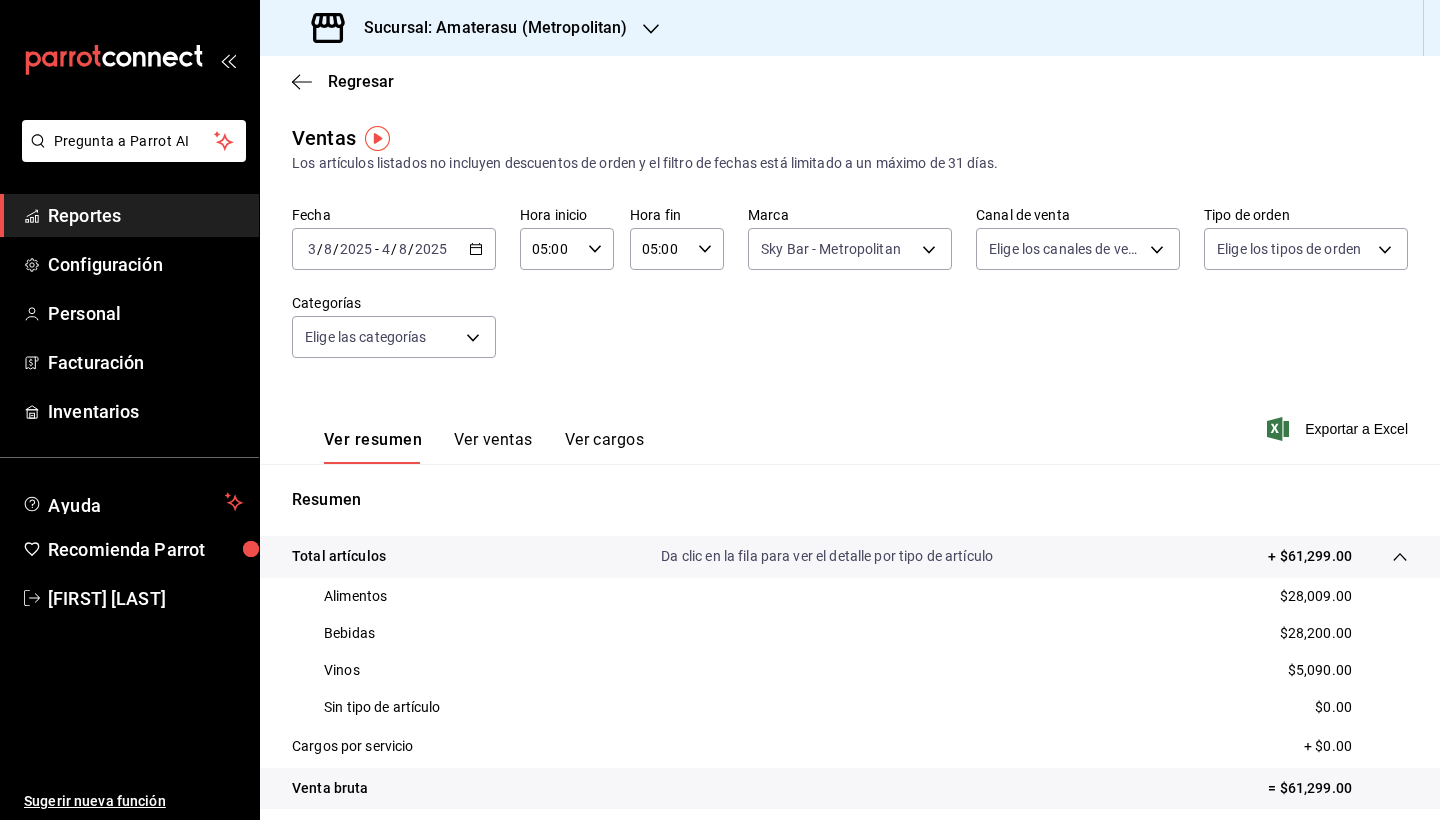 click 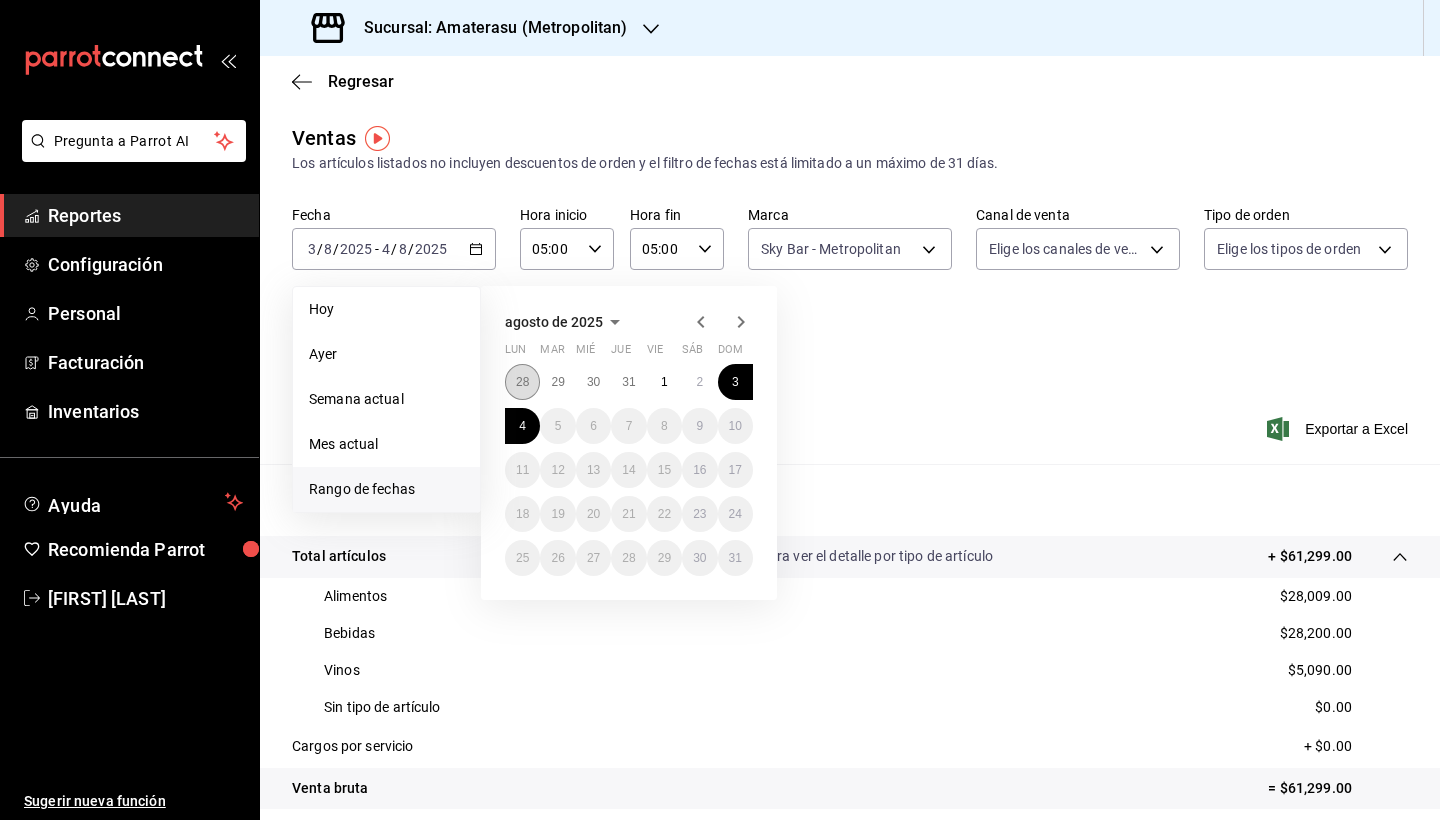 click on "28" at bounding box center [522, 382] 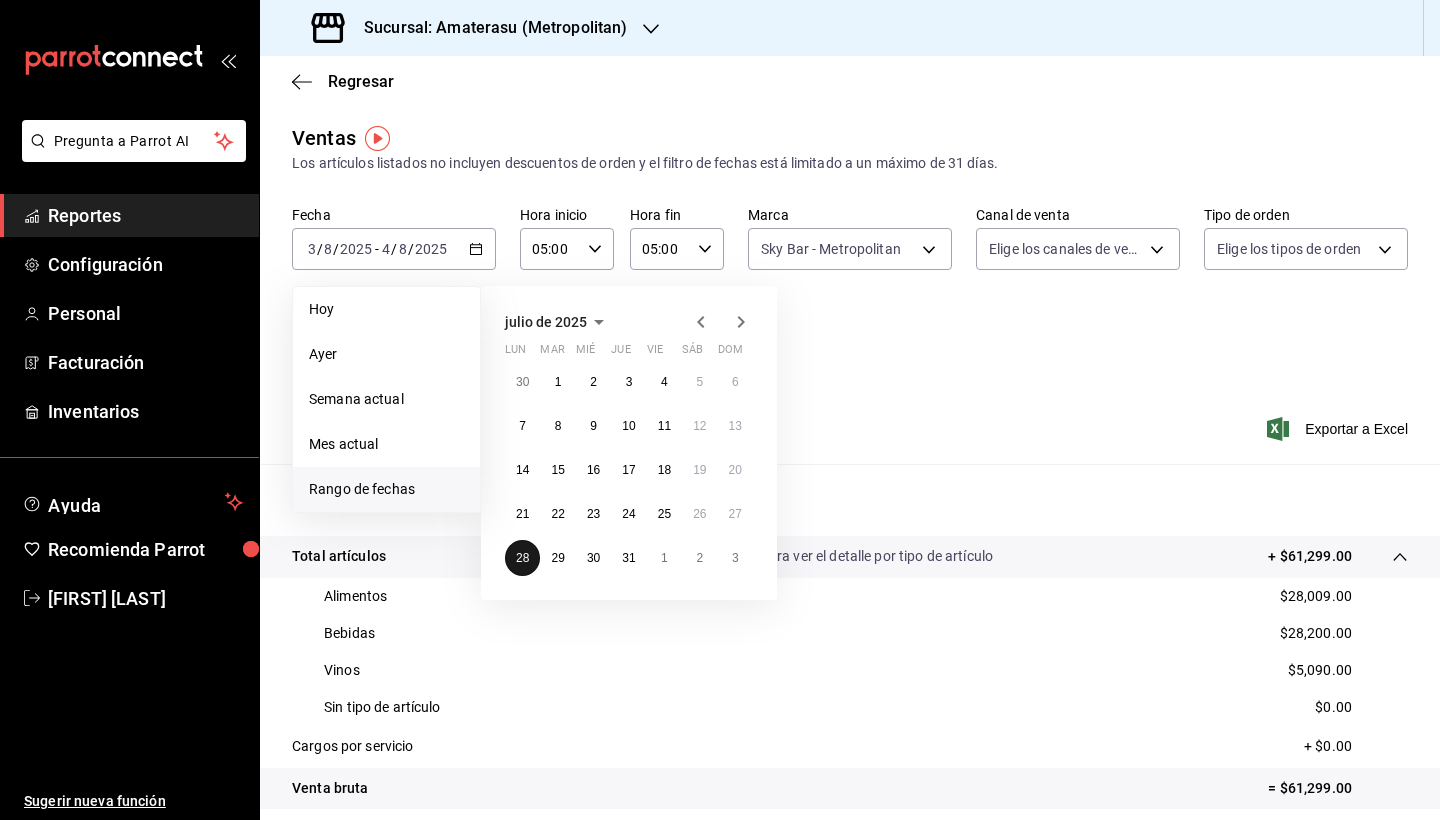 click on "28" at bounding box center (522, 558) 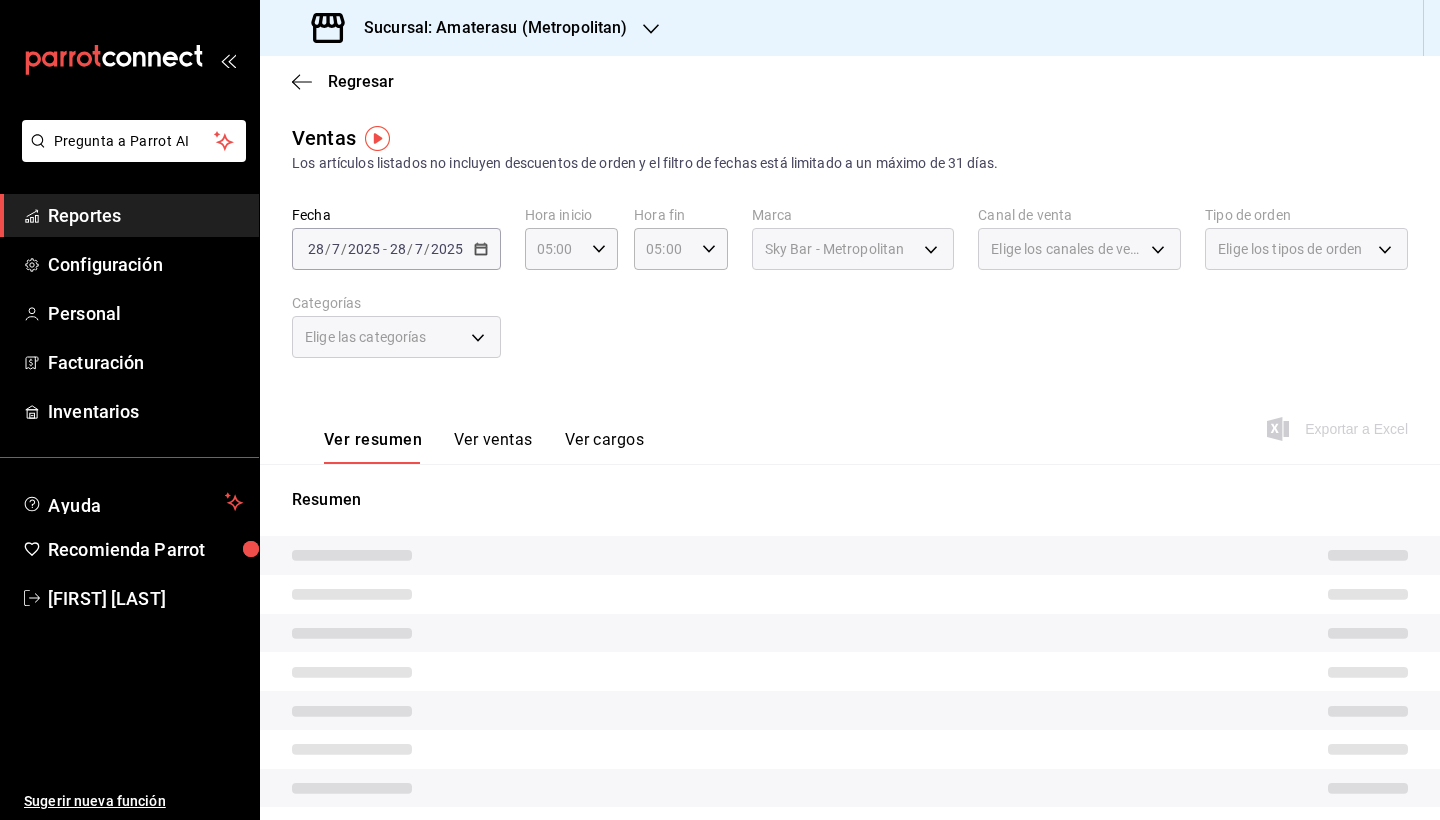 click on "Categorías" at bounding box center [396, 303] 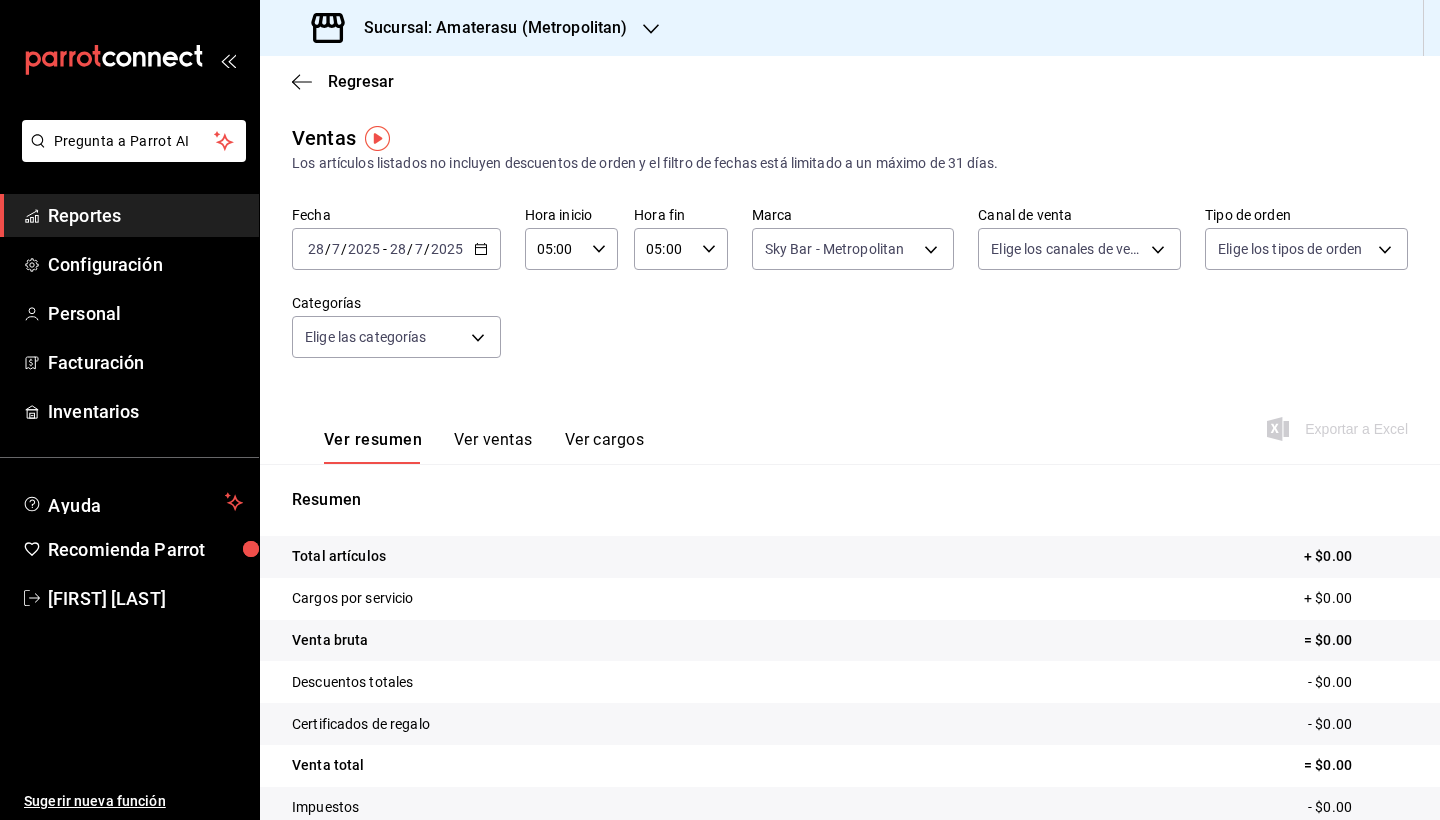 click on "Fecha [DATE] [DATE] - [DATE] [DATE] Hora inicio [TIME] Hora inicio Hora fin [TIME] Hora fin Marca Sky Bar - [METROPOLITAN] [UUID] Canal de venta Elige los canales de venta Tipo de orden Elige los tipos de orden Categorías Elige las categorías" at bounding box center [850, 294] 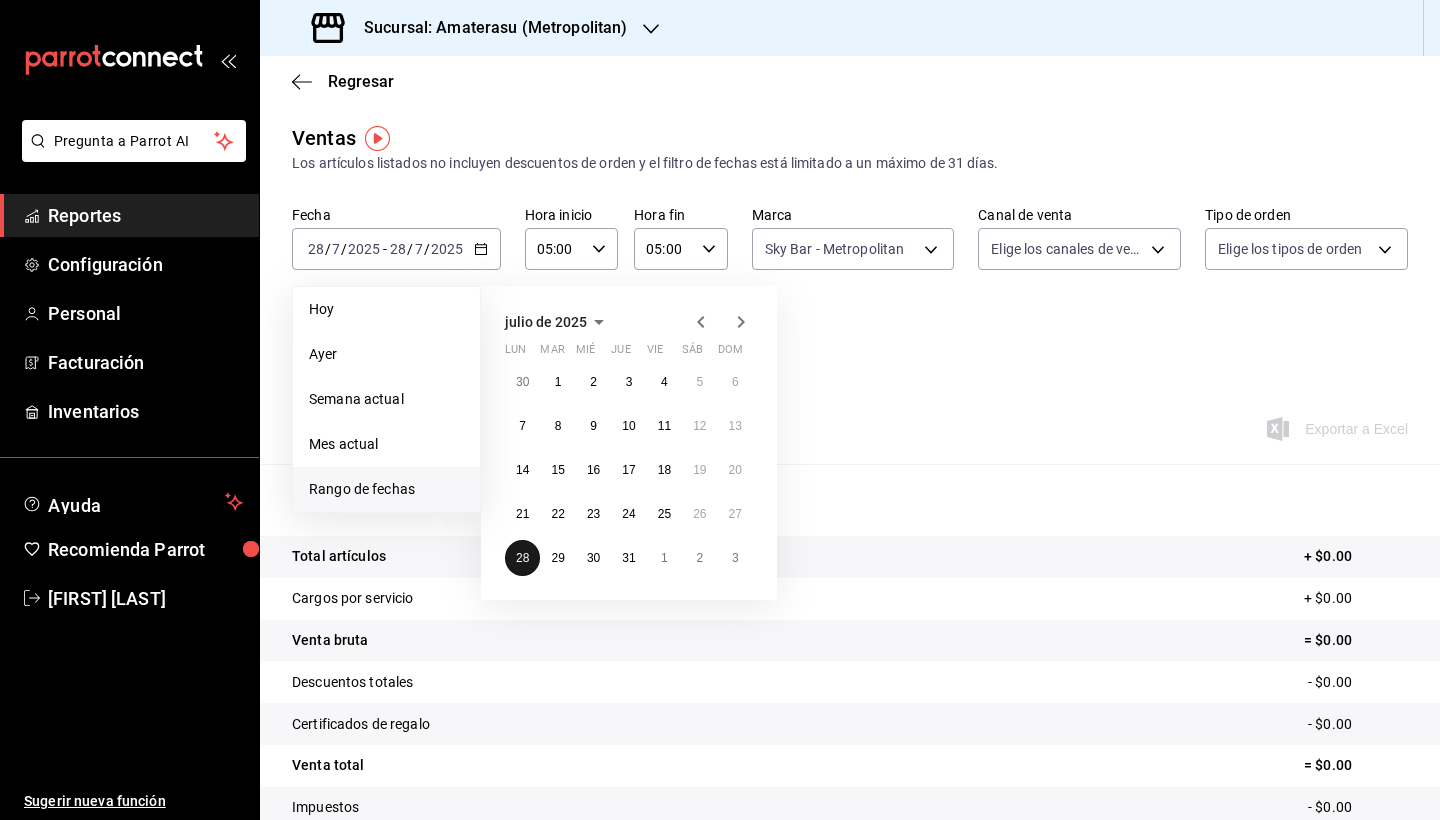 click on "28" at bounding box center (522, 558) 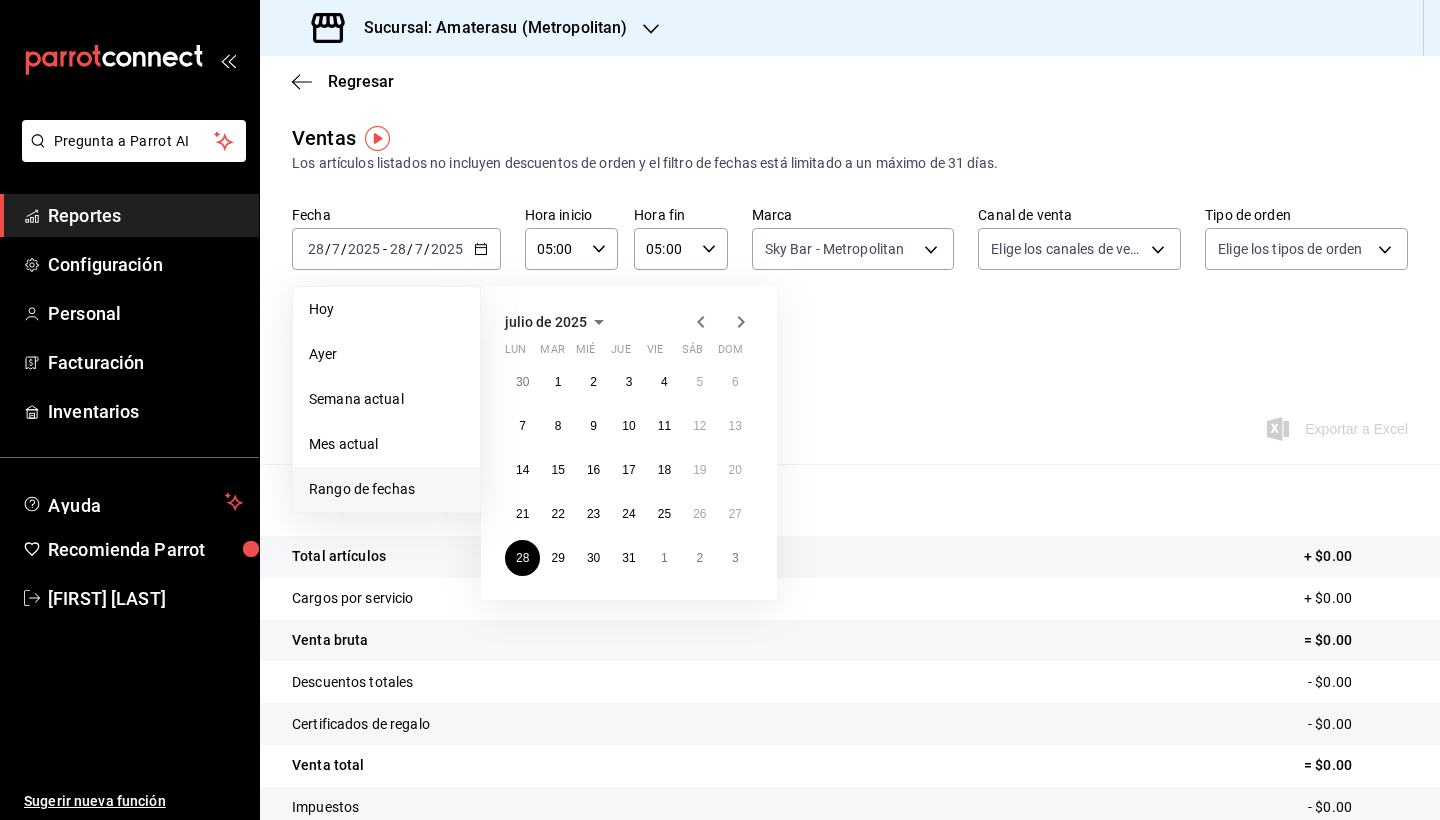 click 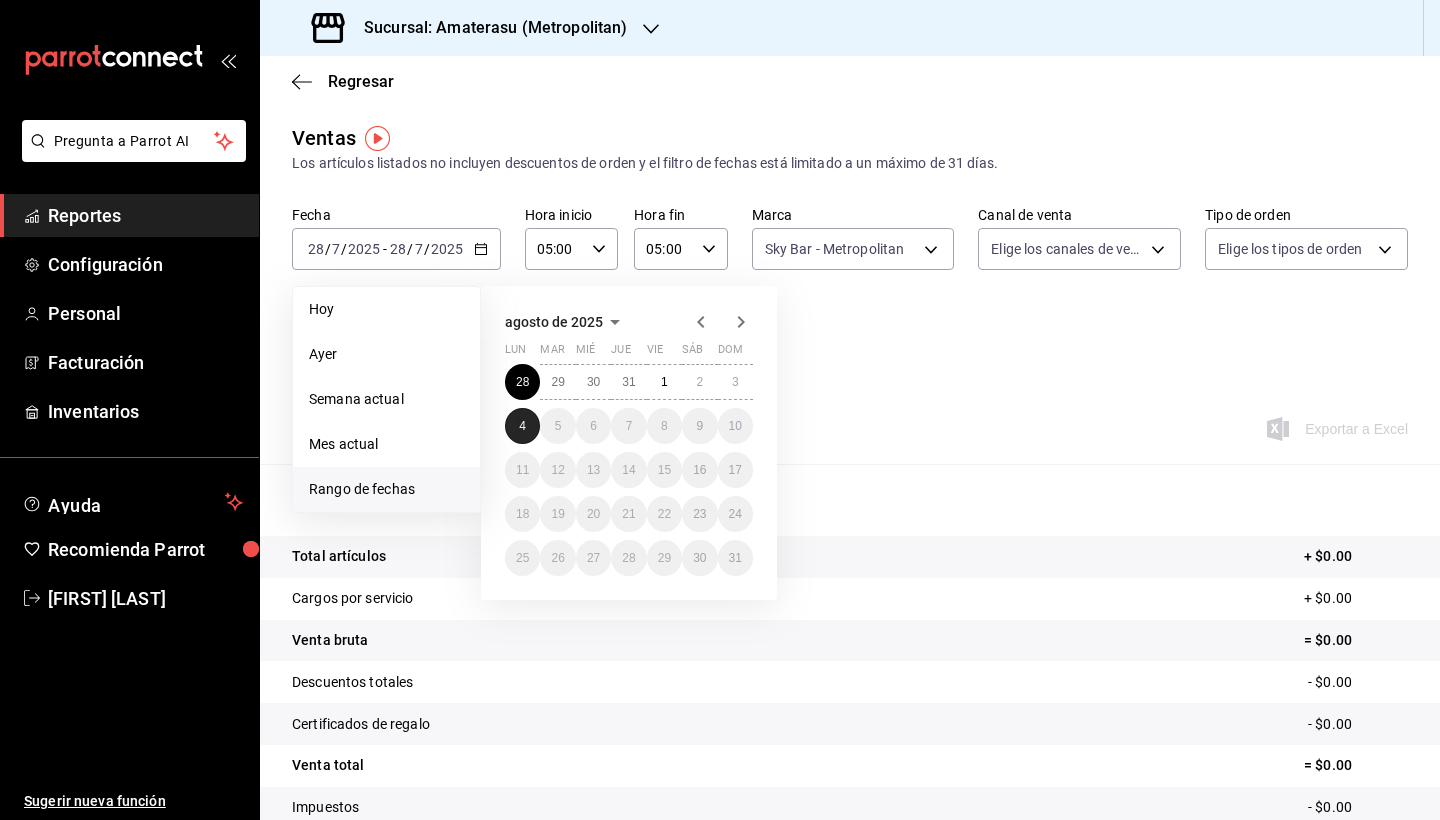 click on "4" at bounding box center (522, 426) 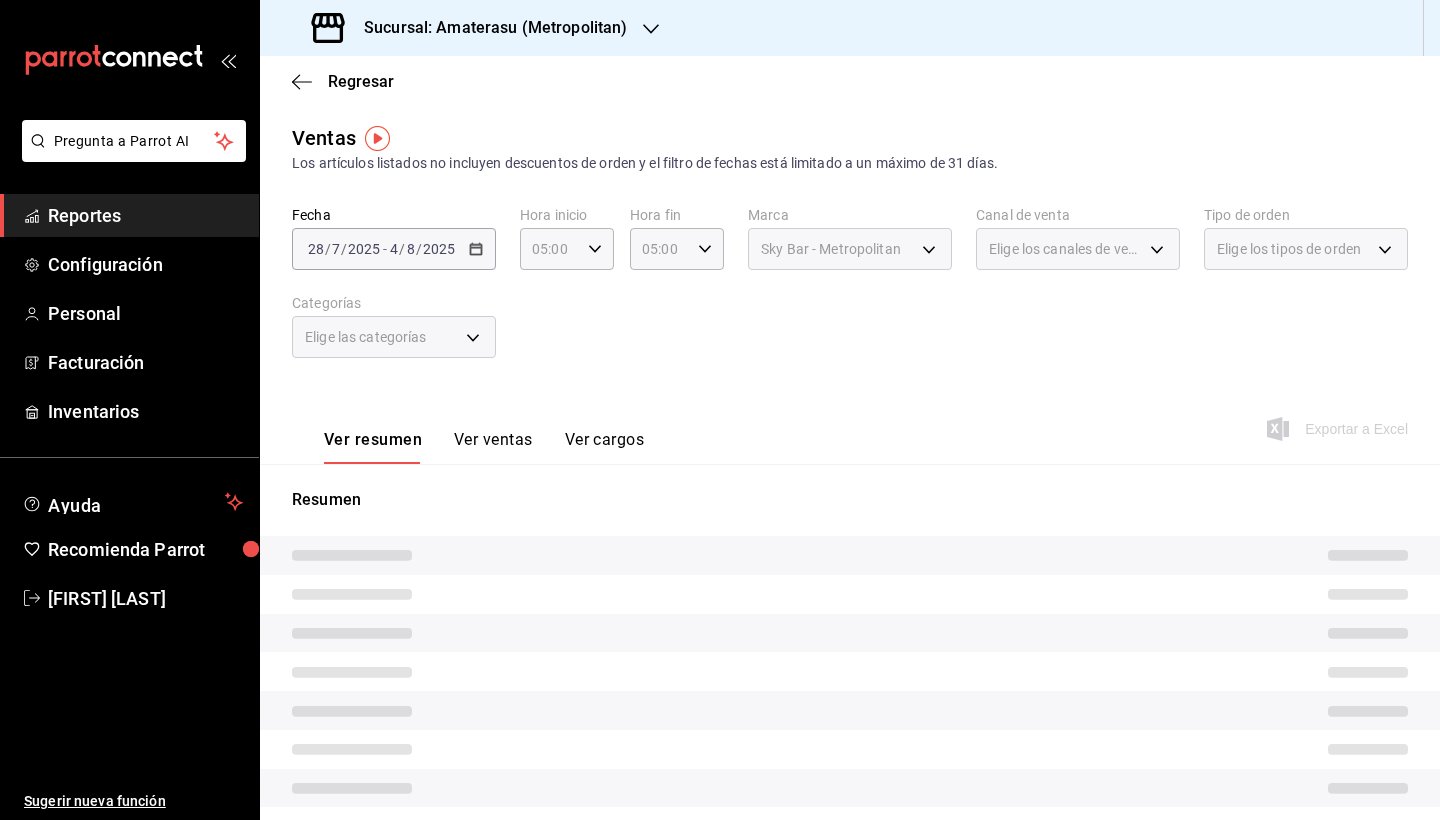 click on "Resumen" at bounding box center (850, 698) 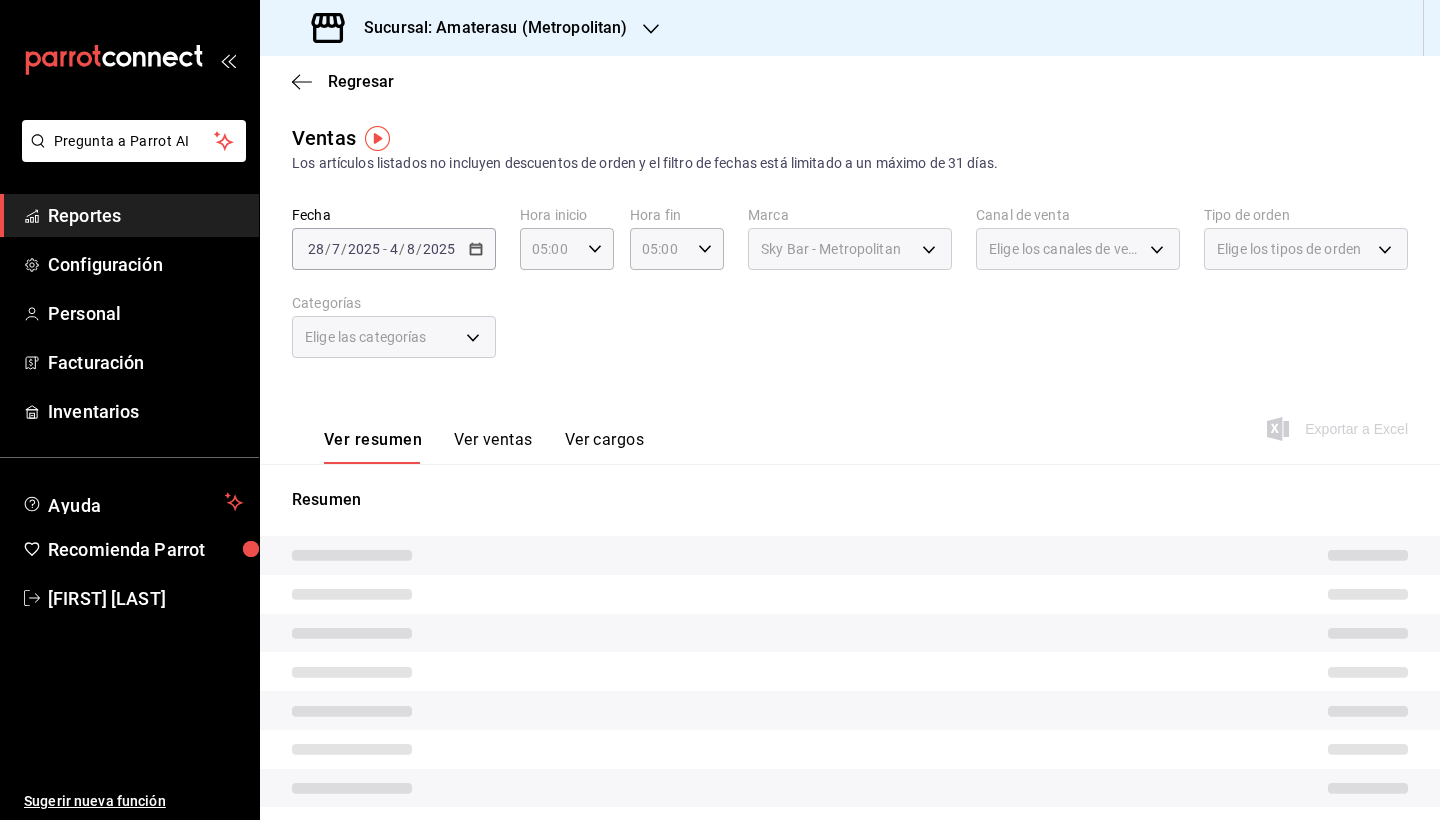 click on "Resumen" at bounding box center (850, 698) 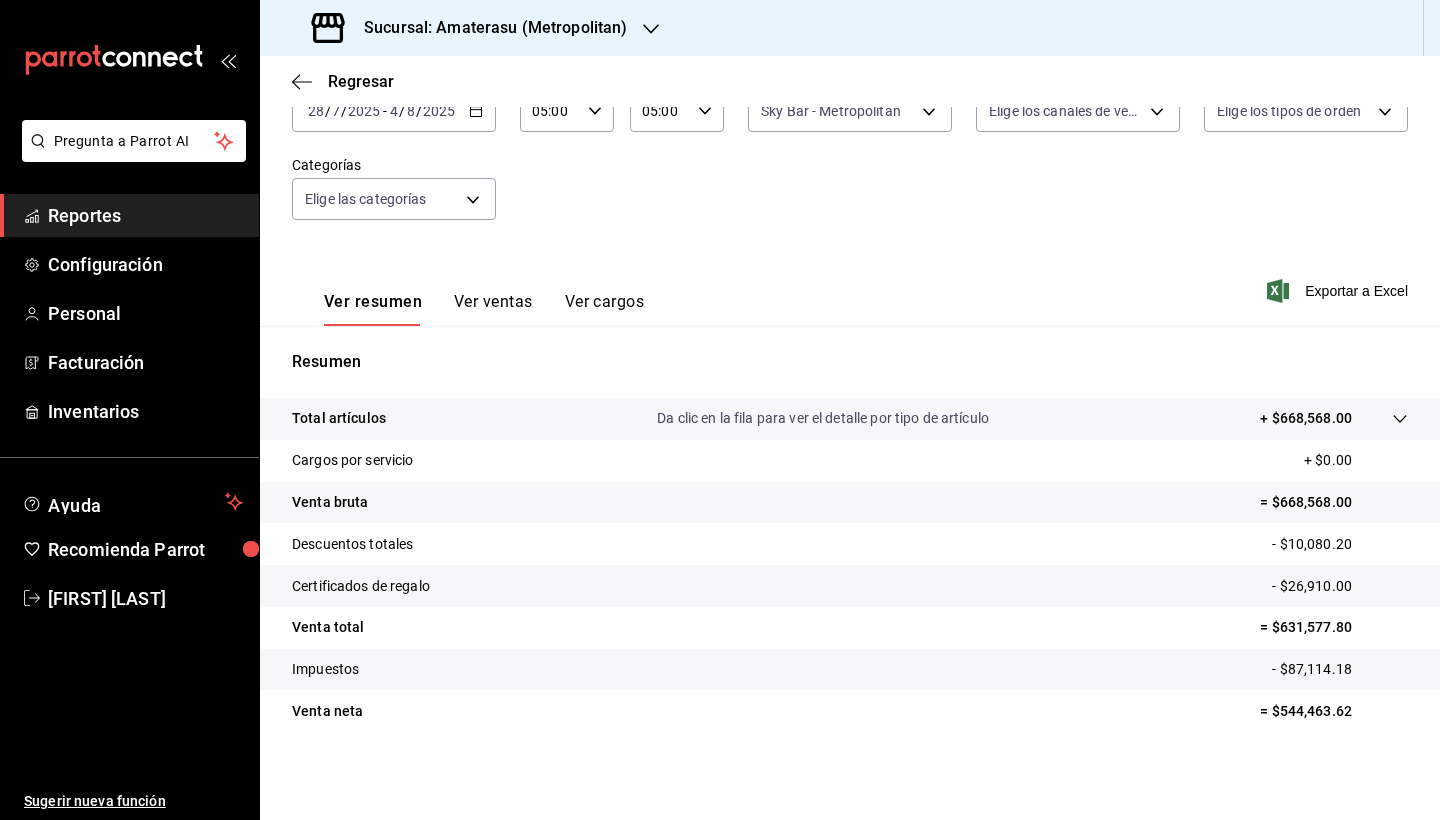 scroll, scrollTop: 138, scrollLeft: 0, axis: vertical 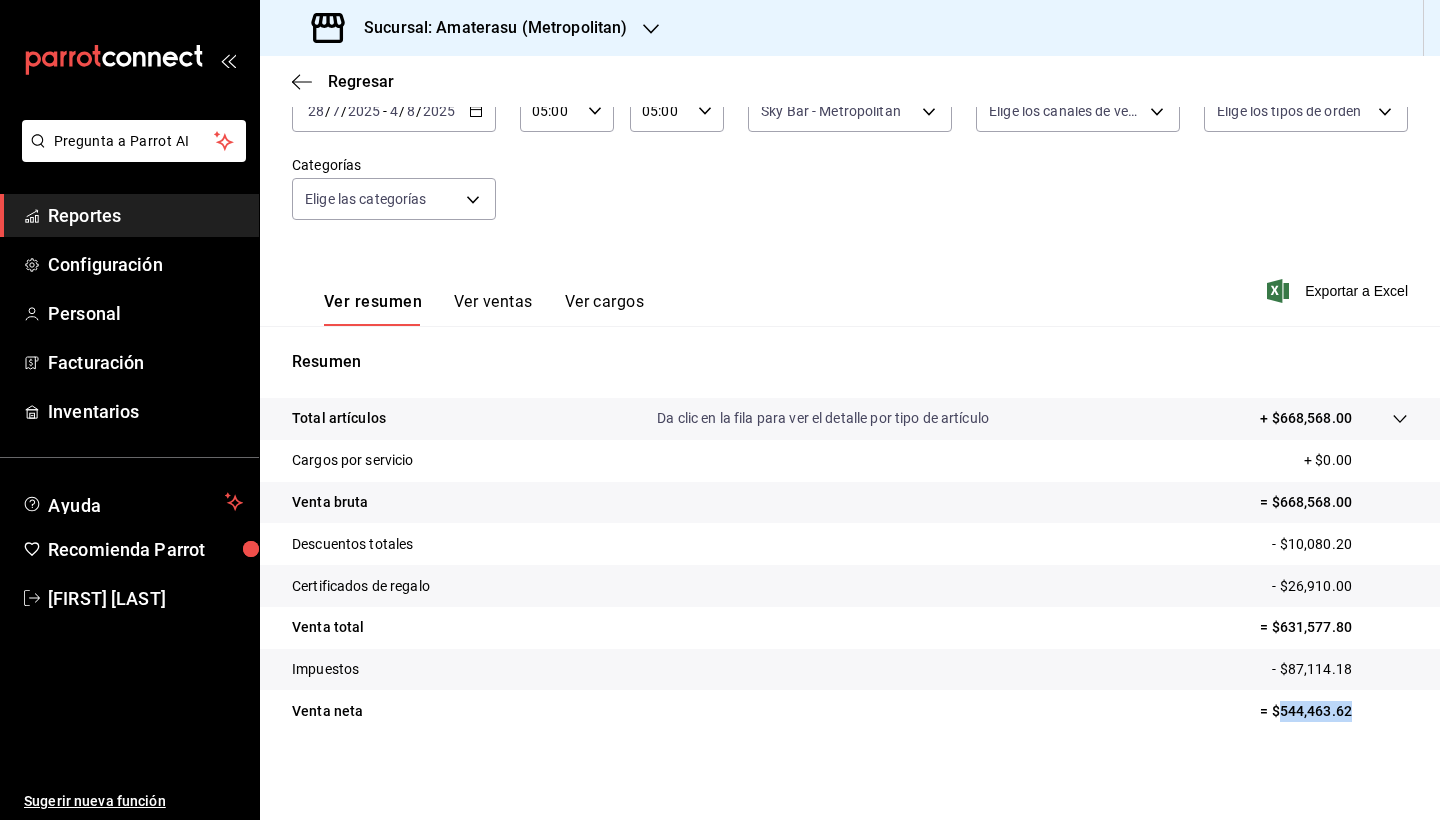 drag, startPoint x: 1268, startPoint y: 711, endPoint x: 1344, endPoint y: 712, distance: 76.00658 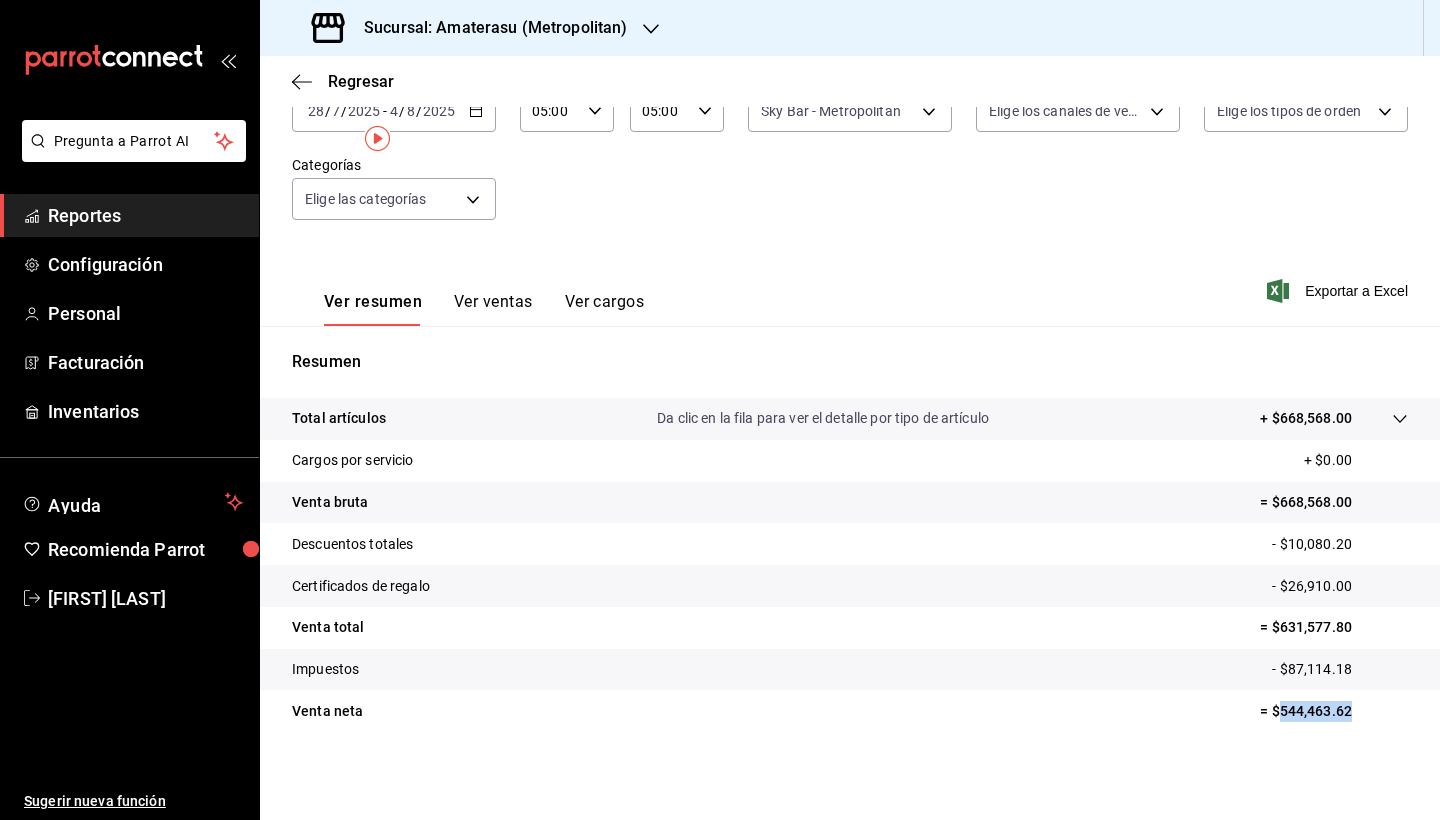 scroll, scrollTop: 0, scrollLeft: 0, axis: both 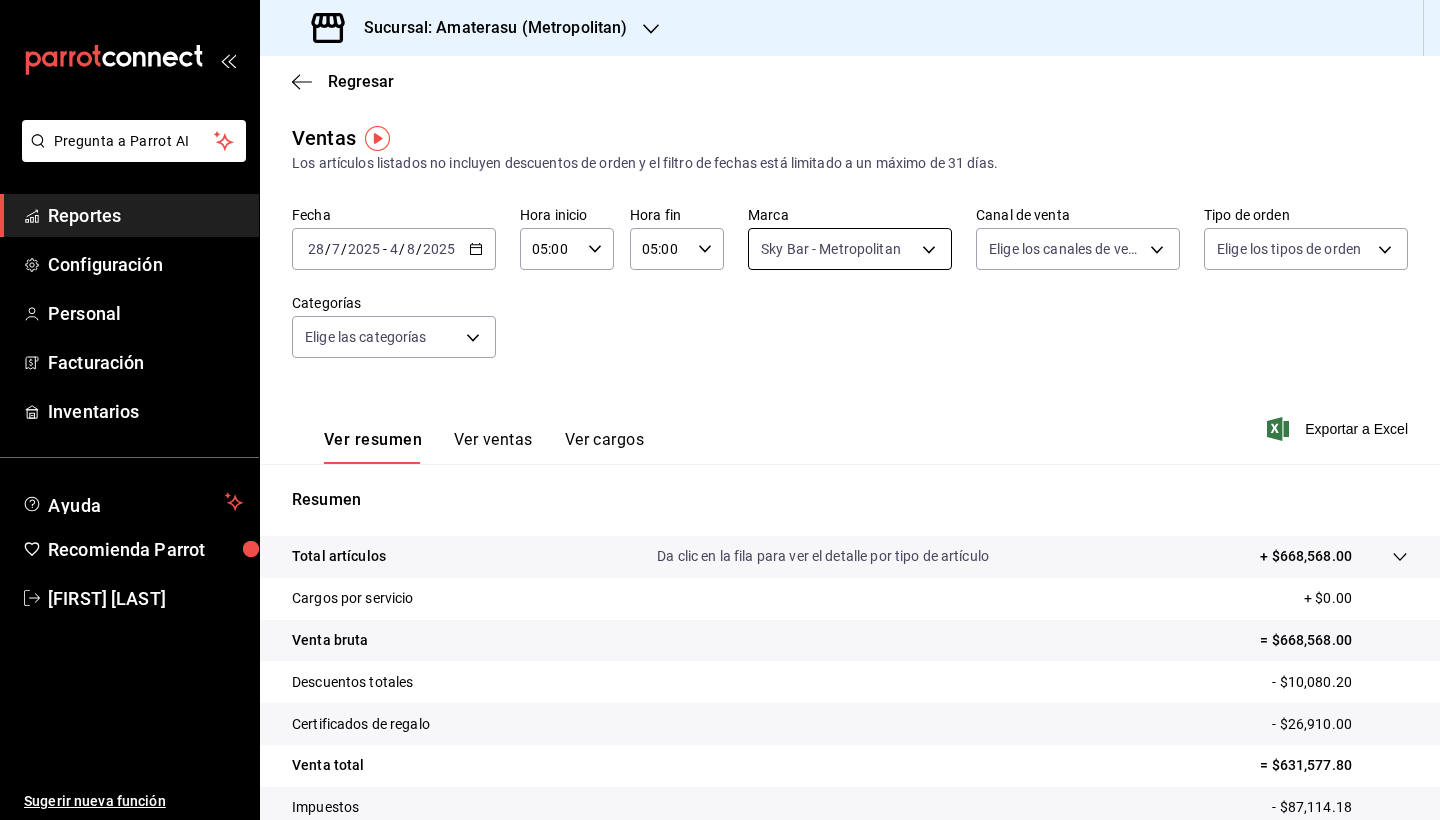click on "Pregunta a Parrot AI Reportes   Configuración   Personal   Facturación   Inventarios   Ayuda Recomienda Parrot   [FIRST] [LAST]   Sugerir nueva función   Sucursal: Amaterasu ([METROPOLITAN]) Regresar Ventas Los artículos listados no incluyen descuentos de orden y el filtro de fechas está limitado a un máximo de 31 días. Fecha [DATE] [DATE] - [DATE] [DATE] Hora inicio [TIME] Hora inicio Hora fin [TIME] Hora fin Marca Sky Bar - [METROPOLITAN] [UUID] Canal de venta Elige los canales de venta Tipo de orden Elige los tipos de orden Categorías Elige las categorías Ver resumen Ver ventas Ver cargos Exportar a Excel Resumen Total artículos Da clic en la fila para ver el detalle por tipo de artículo + $668,568.00 Cargos por servicio + $0.00 Venta bruta = $668,568.00 Descuentos totales - $10,080.20 Certificados de regalo - $26,910.00 Venta total = $631,577.80 Impuestos - $87,114.18 Venta neta = $544,463.62 GANA 1 MES GRATIS EN TU SUSCRIPCIÓN AQUÍ Ver video tutorial" at bounding box center (720, 410) 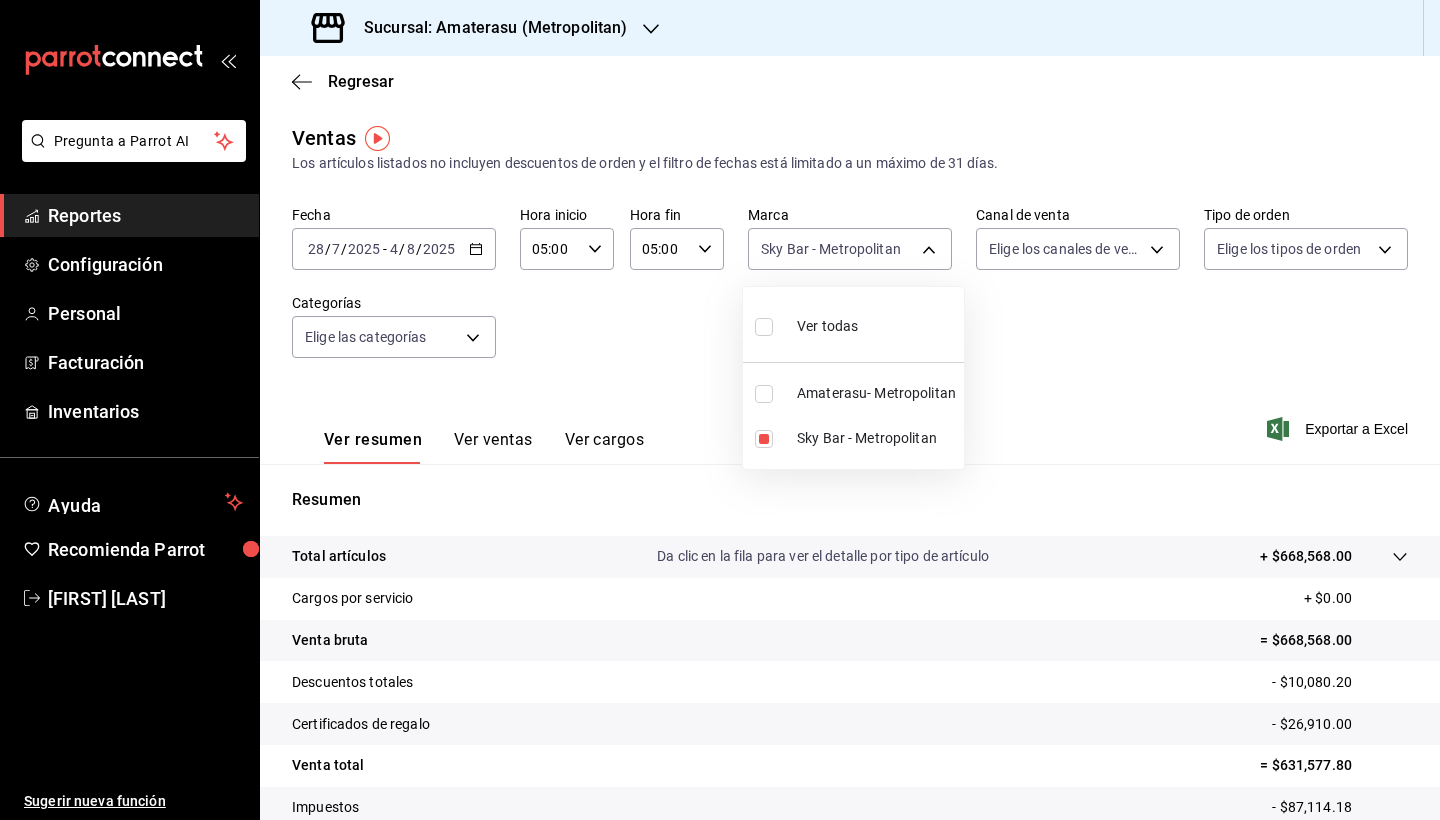 click at bounding box center (764, 327) 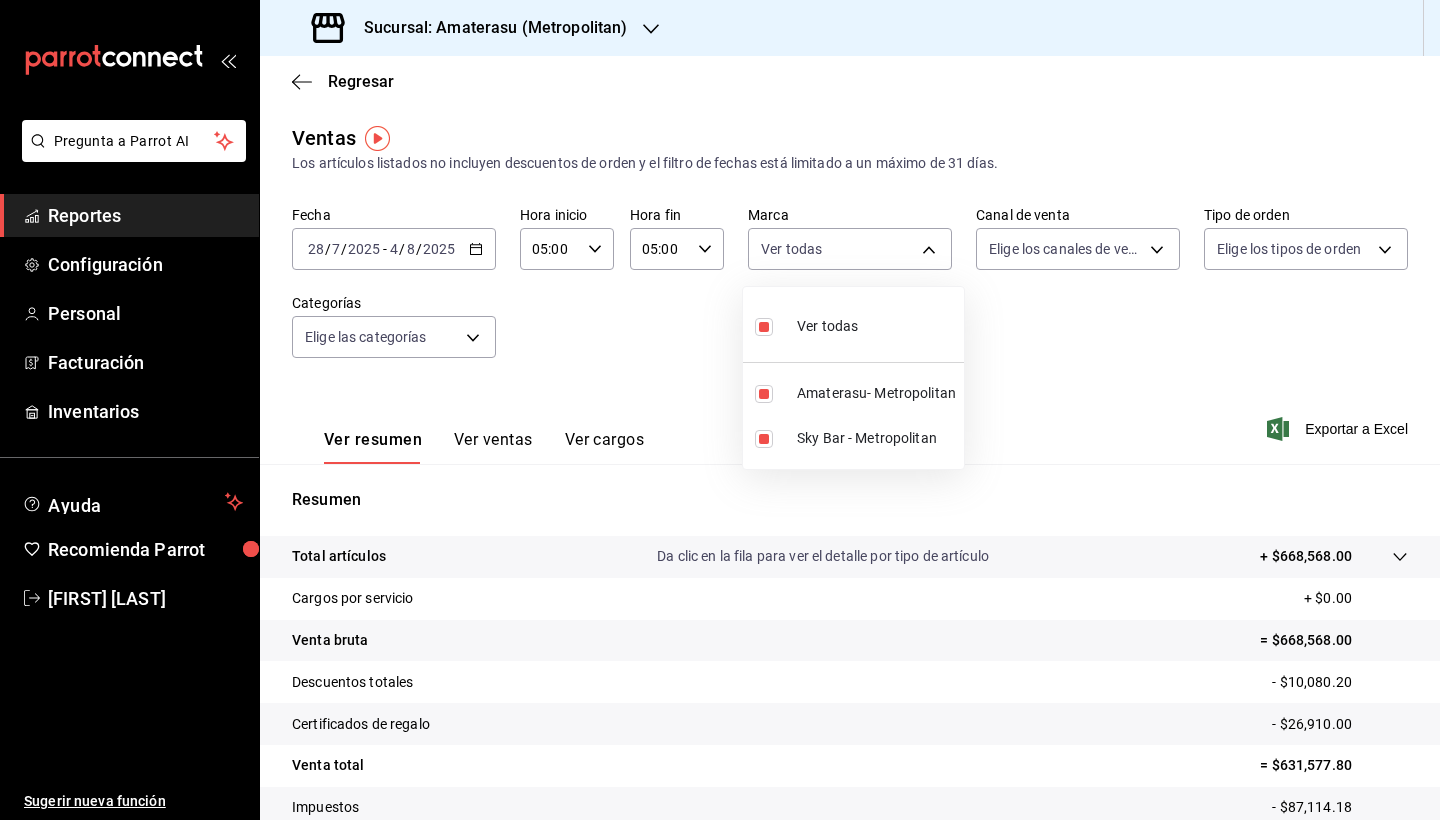 type on "e4cd7fcb-d45b-43ae-a99f-ad4ccfcd9032,f3afaab8-8c3d-4e49-a299-af9bdf6027b2" 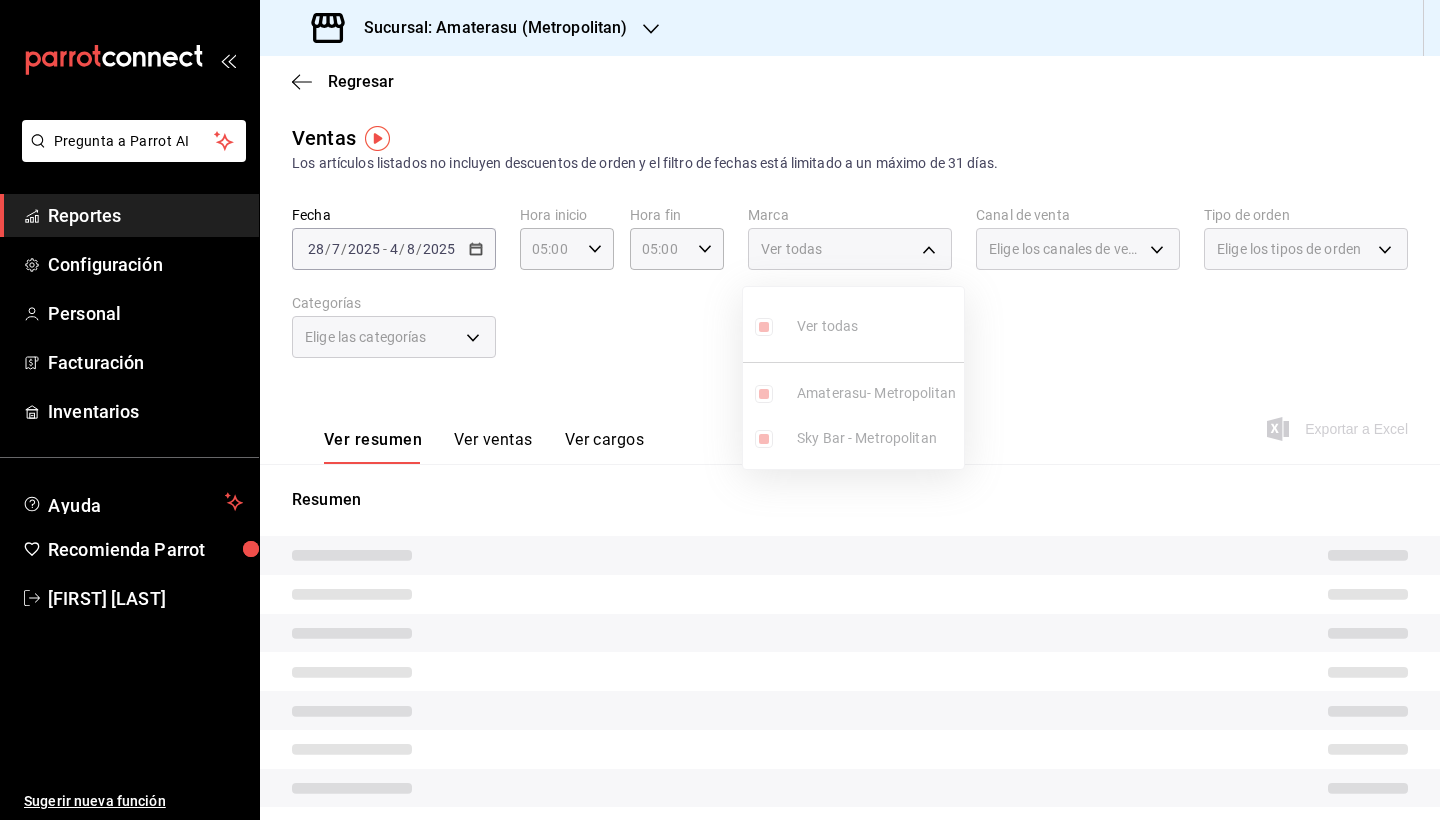 click at bounding box center (720, 410) 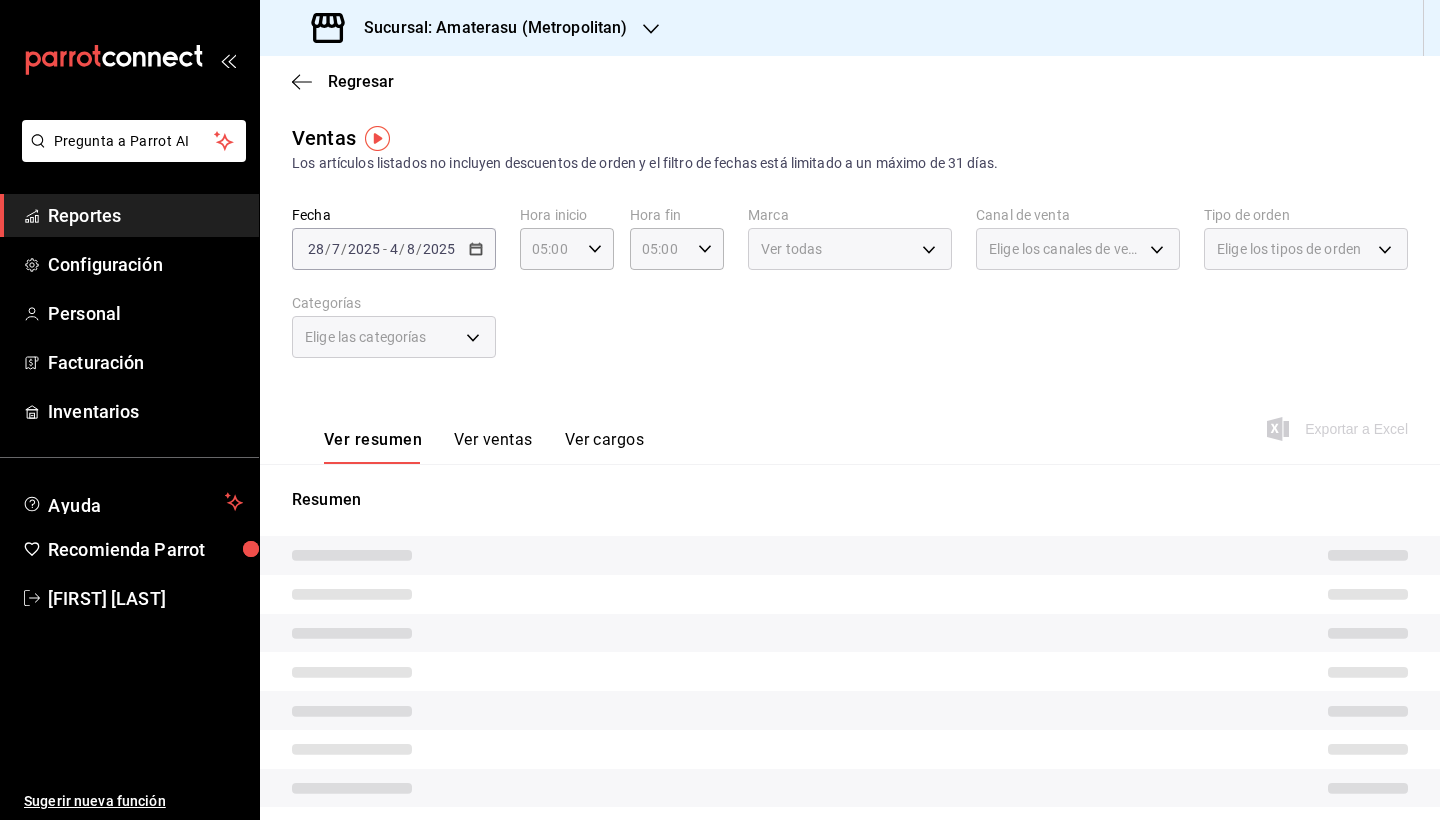 scroll, scrollTop: 153, scrollLeft: 0, axis: vertical 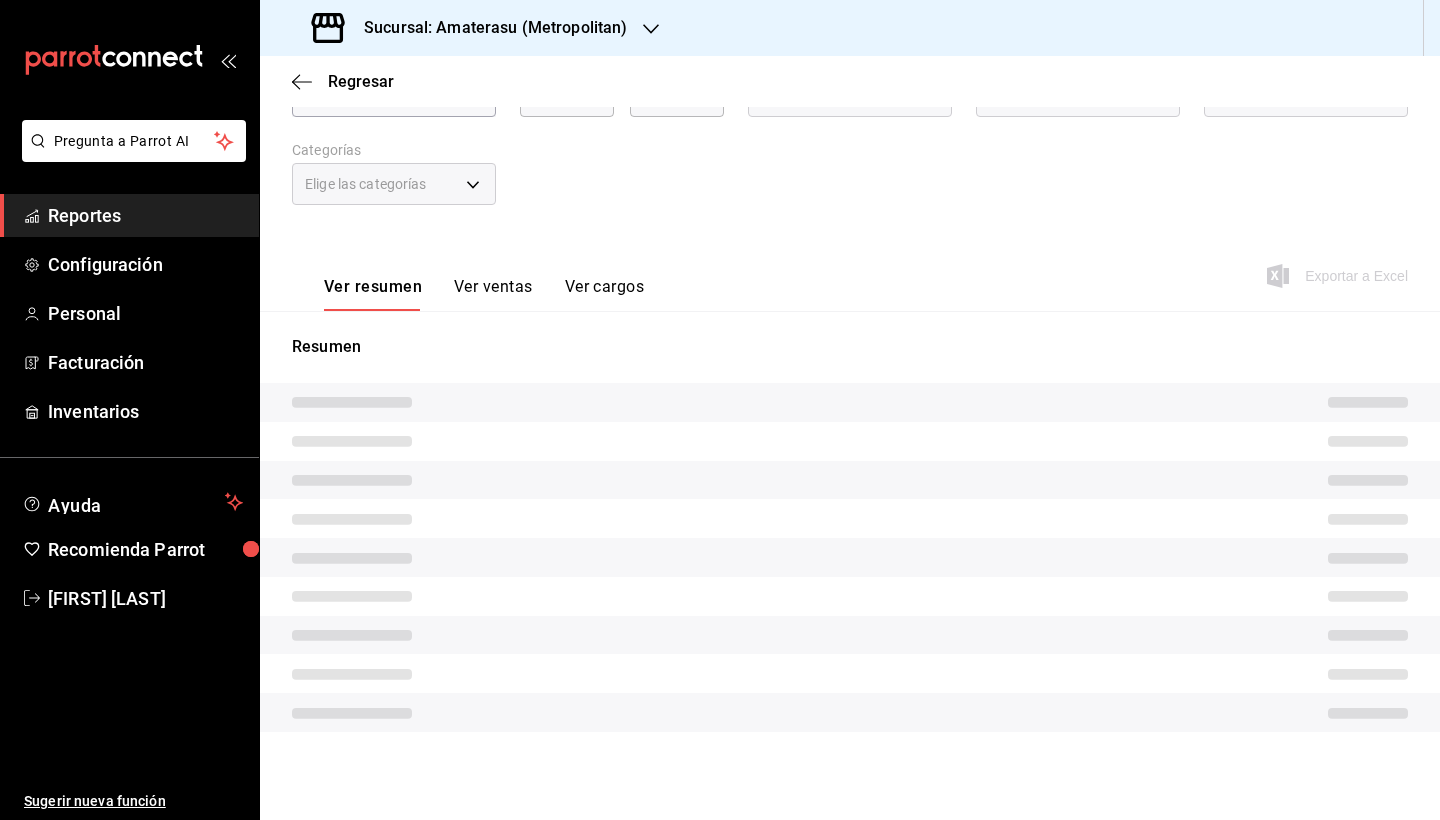 click at bounding box center [850, 673] 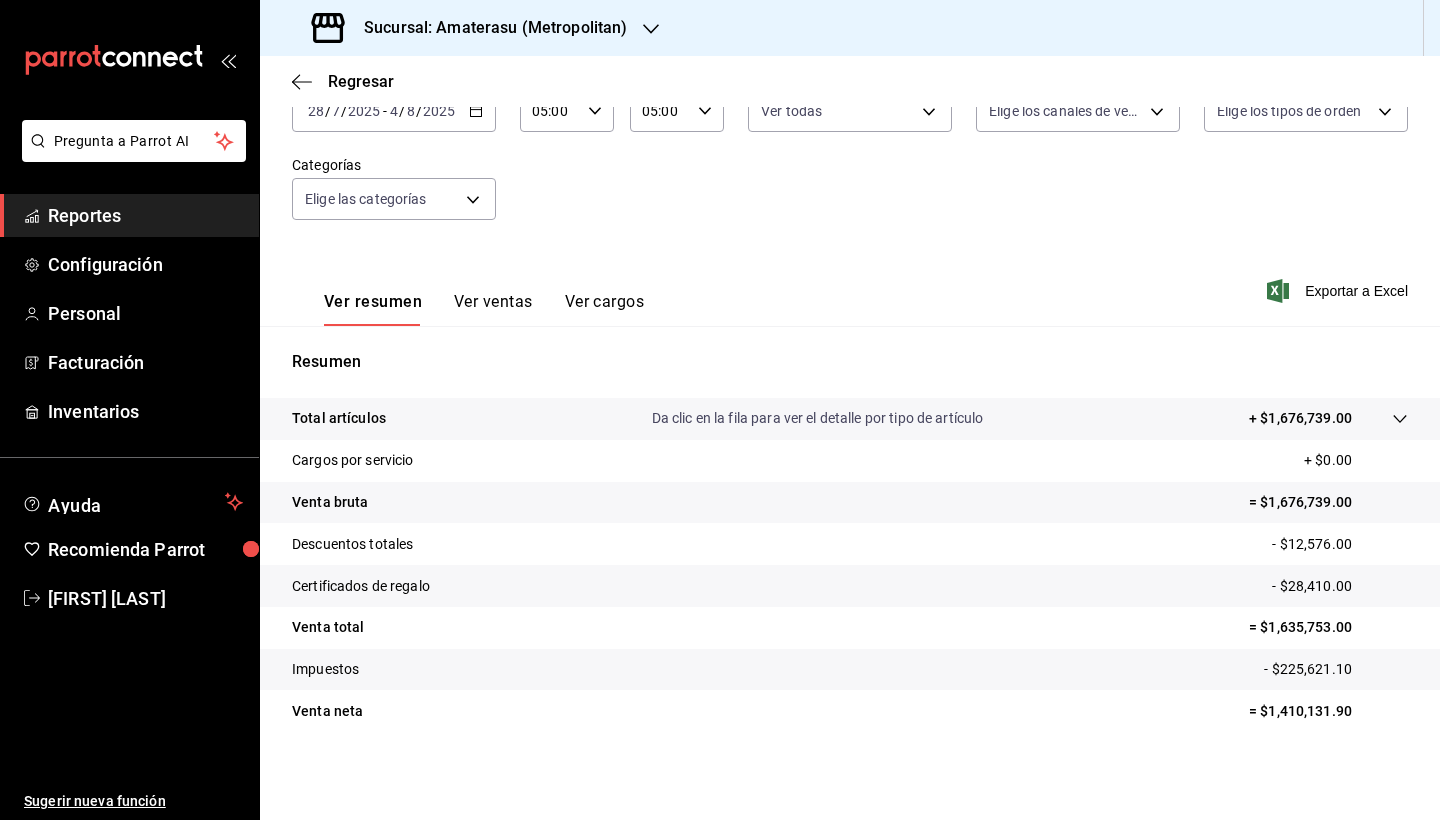 scroll, scrollTop: 138, scrollLeft: 0, axis: vertical 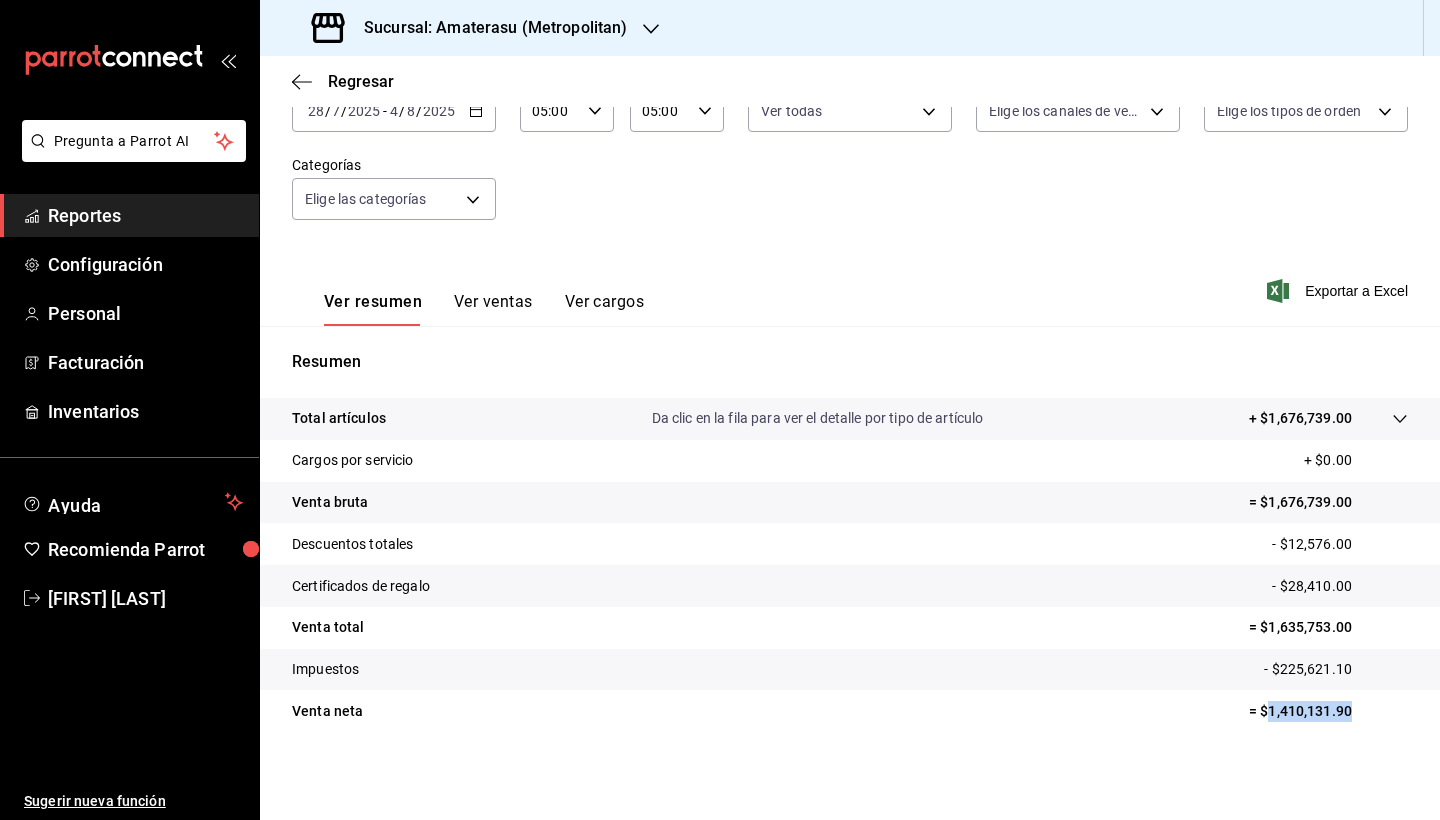drag, startPoint x: 1256, startPoint y: 713, endPoint x: 1338, endPoint y: 710, distance: 82.05486 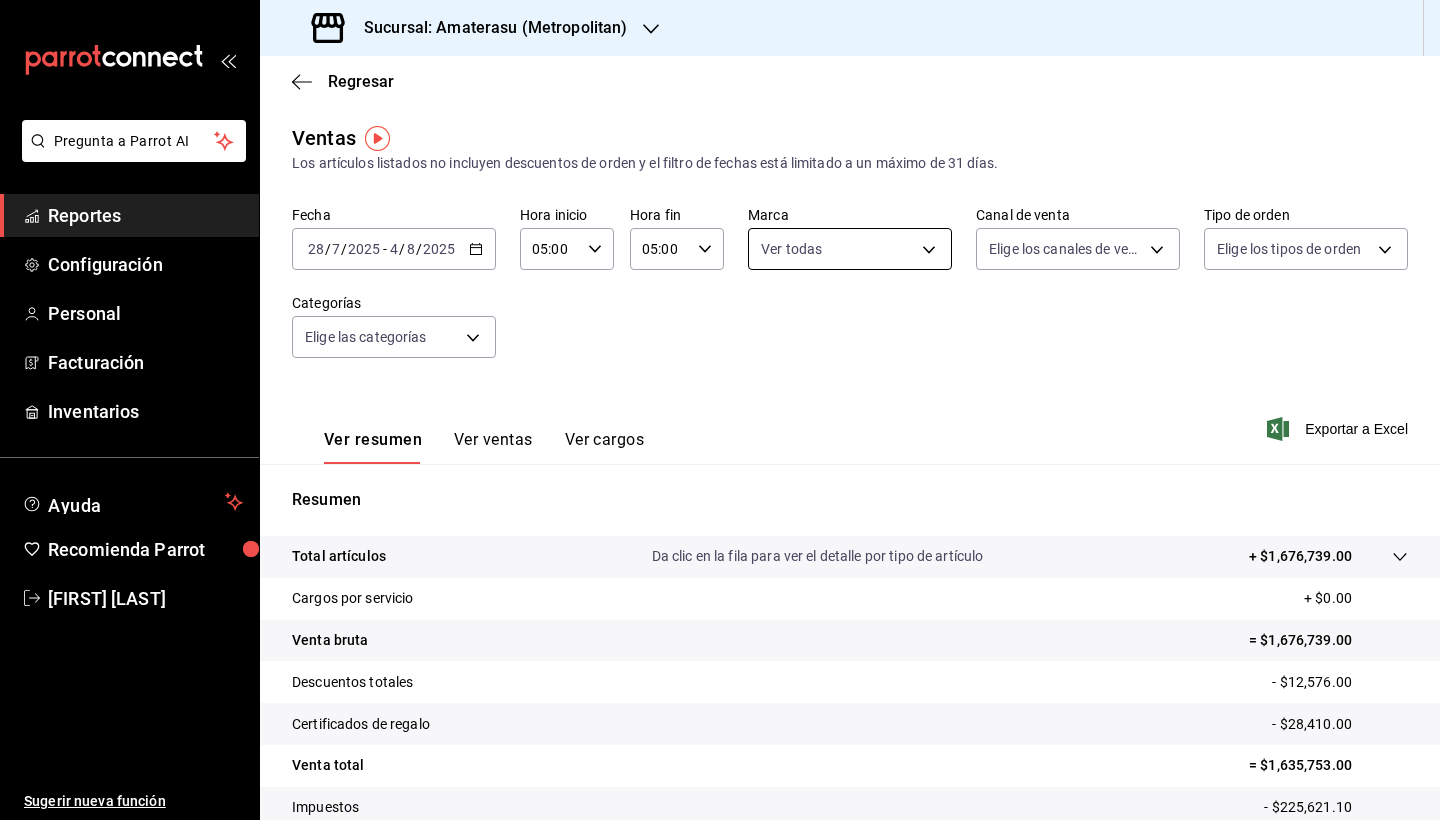 click on "Pregunta a Parrot AI Reportes   Configuración   Personal   Facturación   Inventarios   Ayuda Recomienda Parrot   [FIRST] [LAST]   Sugerir nueva función   Sucursal: Amaterasu ([METROPOLITAN]) Regresar Ventas Los artículos listados no incluyen descuentos de orden y el filtro de fechas está limitado a un máximo de 31 días. Fecha [DATE] [DATE] - [DATE] [DATE] Hora inicio [TIME] Hora inicio Hora fin [TIME] Hora fin Marca Ver todas [UUID],[UUID] Canal de venta Elige los canales de venta Tipo de orden Elige los tipos de orden Categorías Elige las categorías Ver resumen Ver ventas Ver cargos Exportar a Excel Resumen Total artículos Da clic en la fila para ver el detalle por tipo de artículo + $1,676,739.00 Cargos por servicio + $0.00 Venta bruta = $1,676,739.00 Descuentos totales - $12,576.00 Certificados de regalo - $28,410.00 Venta total = $1,635,753.00 Impuestos - $225,621.10 Venta neta = $1,410,131.90 Ver video tutorial Reportes" at bounding box center (720, 410) 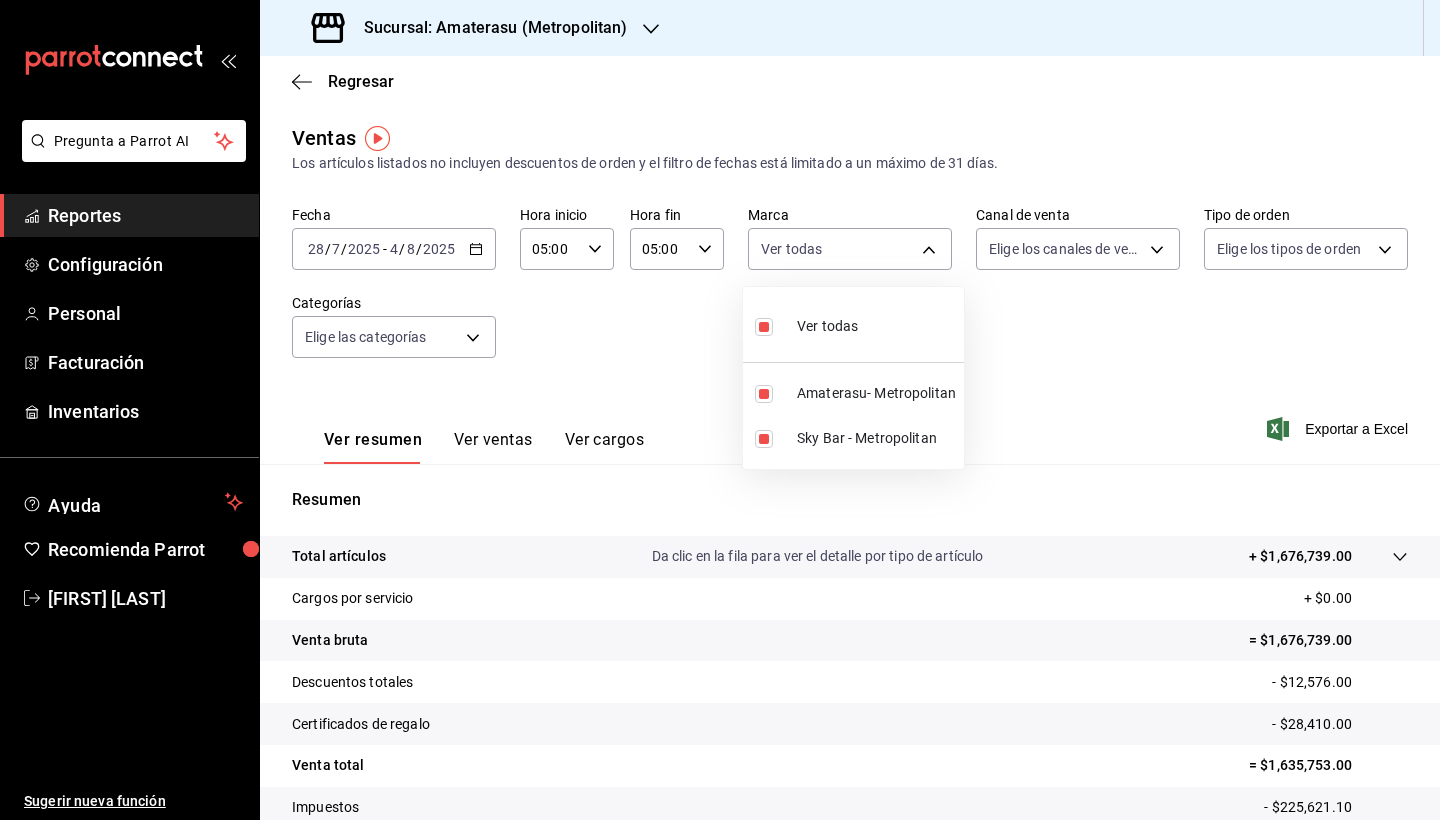 click at bounding box center [764, 327] 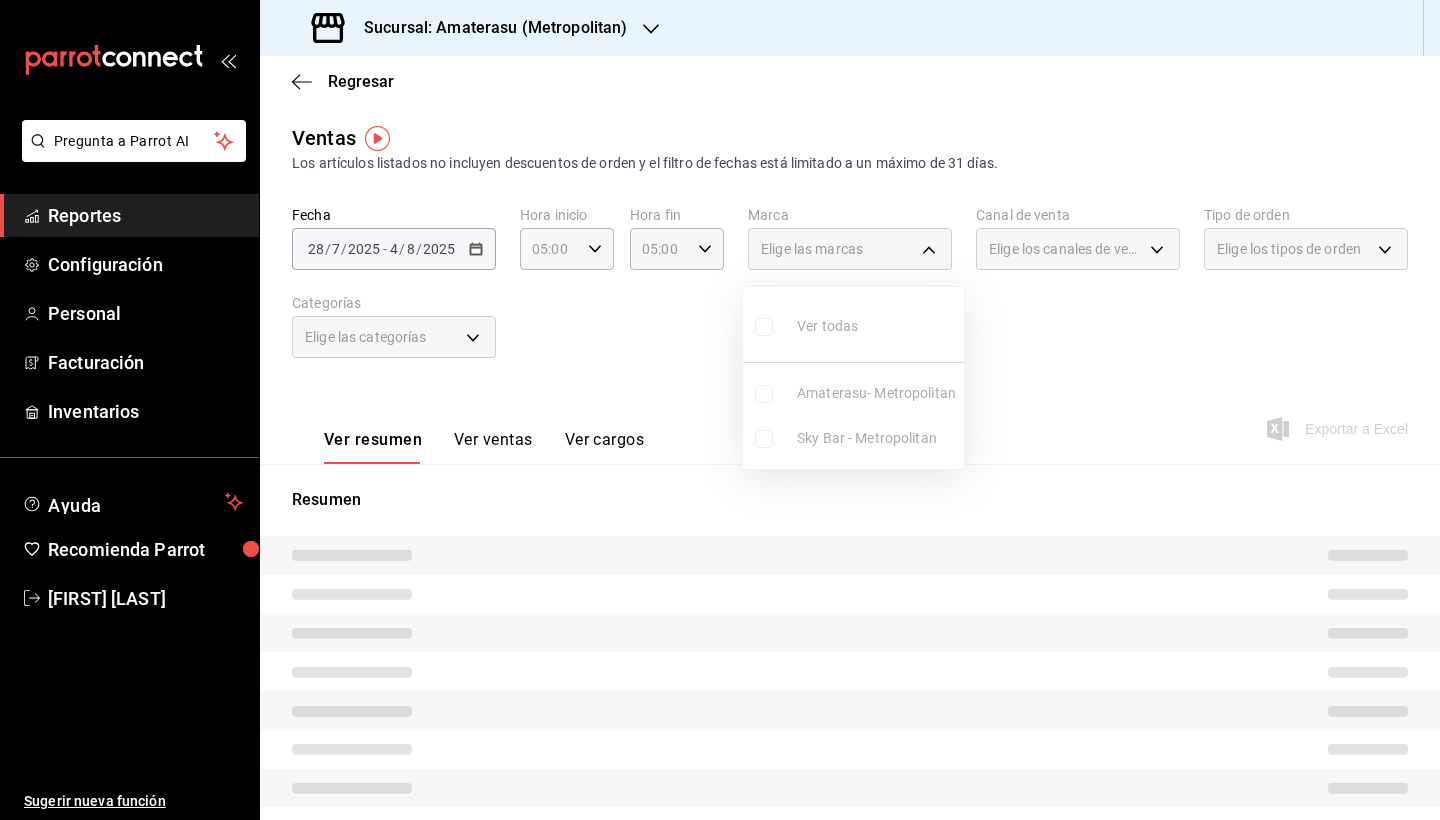 click on "Ver todas Amaterasu- Metropolitan Sky Bar - Metropolitan" at bounding box center (853, 378) 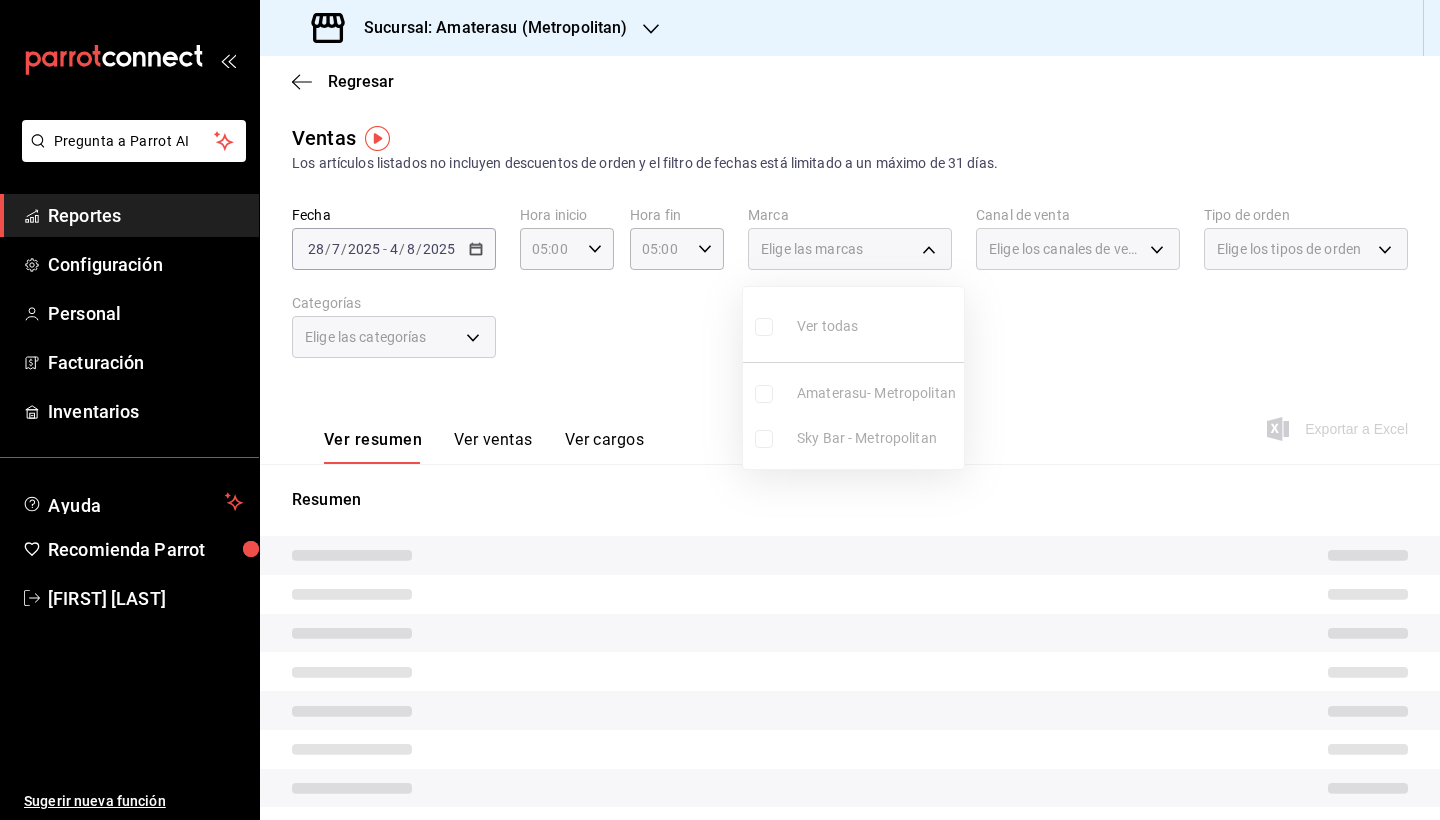 click on "Ver todas Amaterasu- Metropolitan Sky Bar - Metropolitan" at bounding box center [853, 378] 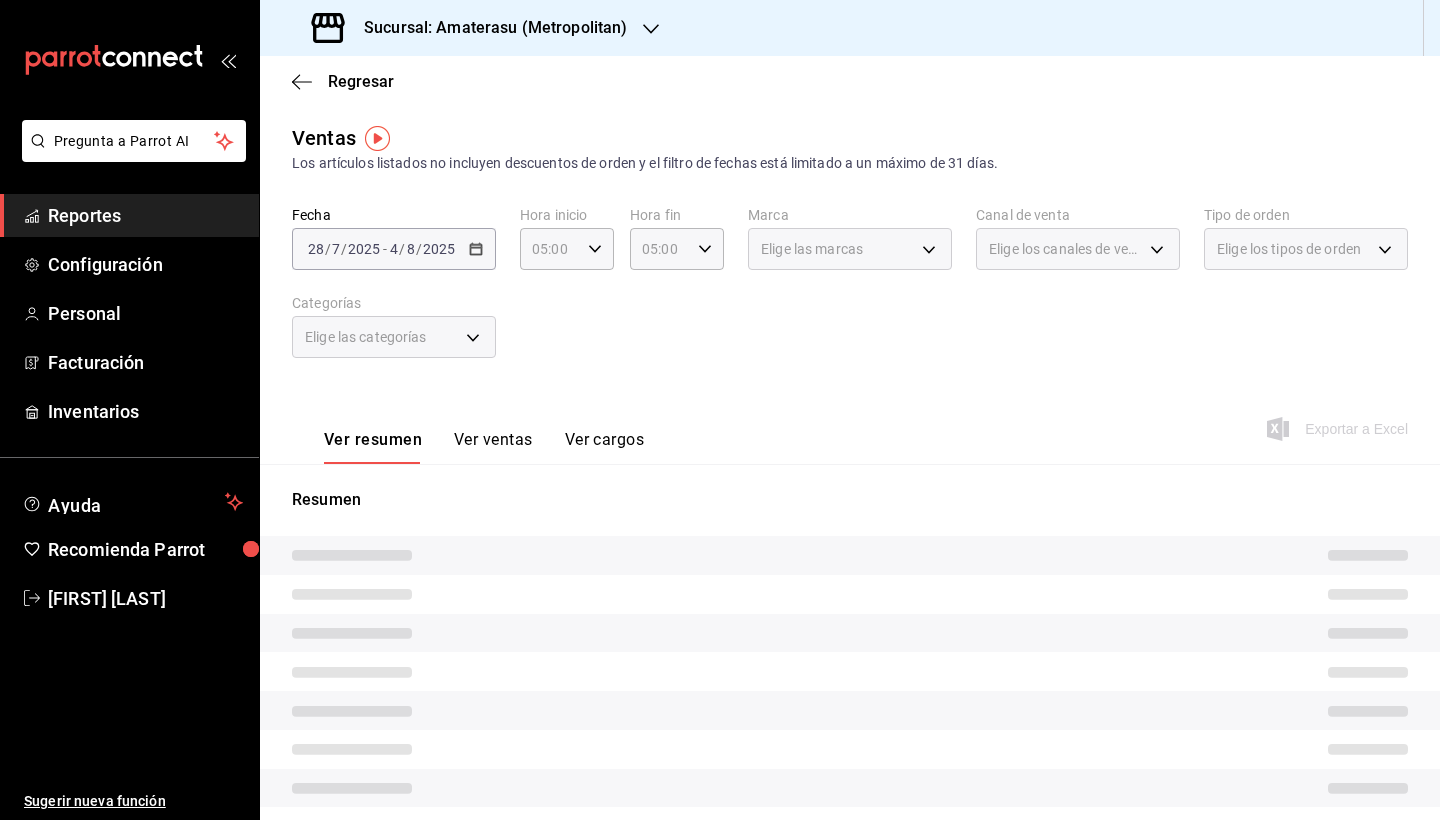 click on "Fecha [DATE] [DATE] - [DATE] [DATE] Hora inicio [TIME] Hora inicio Hora fin [TIME] Hora fin Marca Elige las marcas Canal de venta Elige los canales de venta Tipo de orden Elige los tipos de orden Categorías Elige las categorías" at bounding box center [850, 294] 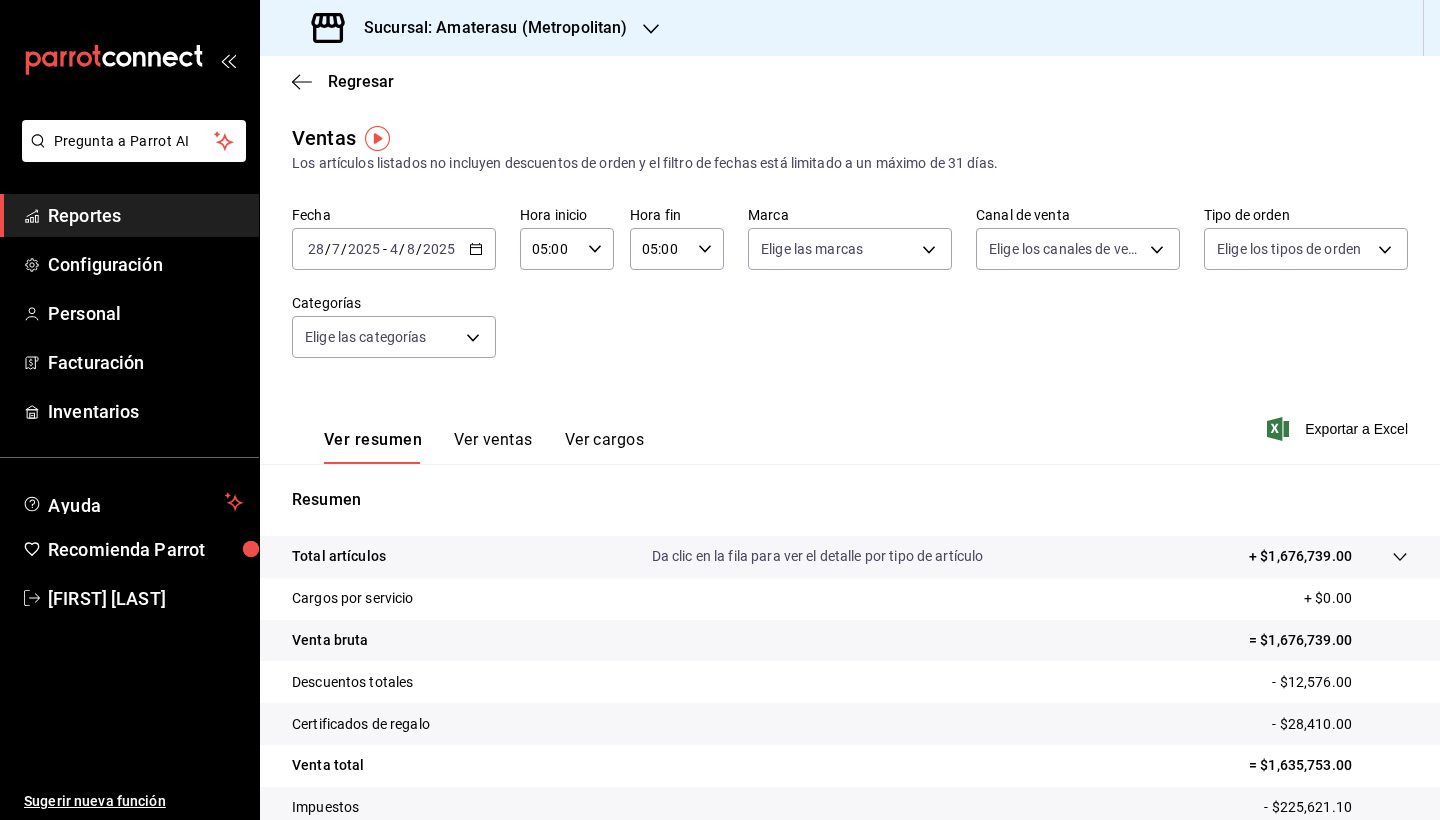 click on "Fecha [DATE] [DATE] - [DATE] [DATE] Hora inicio [TIME] Hora inicio Hora fin [TIME] Hora fin Marca Elige las marcas Canal de venta Elige los canales de venta Tipo de orden Elige los tipos de orden Categorías Elige las categorías" at bounding box center [850, 294] 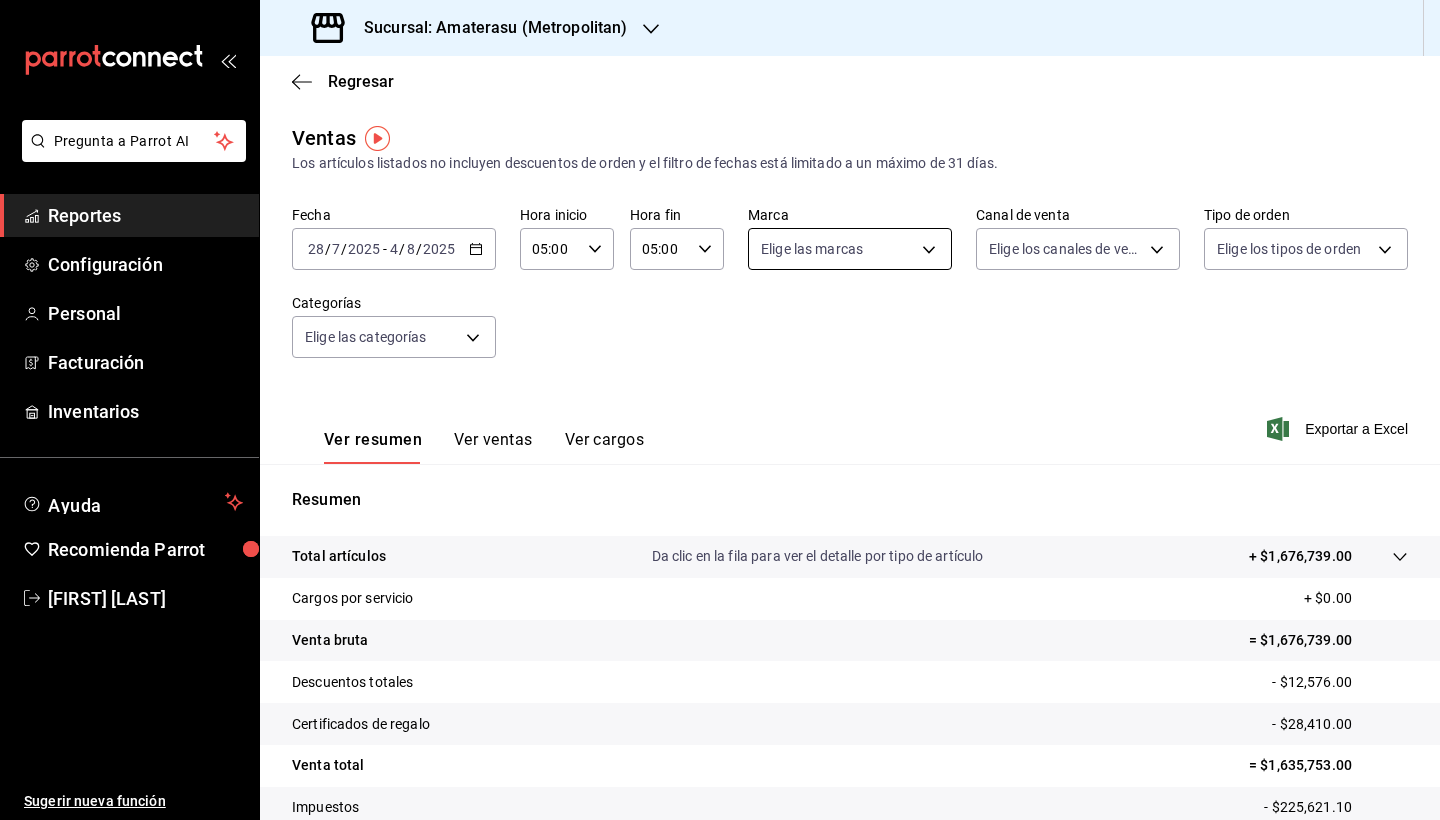 click on "Pregunta a Parrot AI Reportes   Configuración   Personal   Facturación   Inventarios   Ayuda Recomienda Parrot   [FIRST] [LAST]   Sugerir nueva función   Sucursal: Amaterasu ([METROPOLITAN]) Regresar Ventas Los artículos listados no incluyen descuentos de orden y el filtro de fechas está limitado a un máximo de 31 días. Fecha [DATE] [DATE] - [DATE] [DATE] Hora inicio [TIME] Hora inicio Hora fin [TIME] Hora fin Marca Elige las marcas Canal de venta Elige los canales de venta Tipo de orden Elige los tipos de orden Categorías Elige las categorías Ver resumen Ver ventas Ver cargos Exportar a Excel Resumen Total artículos Da clic en la fila para ver el detalle por tipo de artículo + $1,676,739.00 Cargos por servicio + $0.00 Venta bruta = $1,676,739.00 Descuentos totales - $12,576.00 Certificados de regalo - $28,410.00 Venta total = $1,635,753.00 Impuestos - $225,621.10 Venta neta = $1,410,131.90 GANA 1 MES GRATIS EN TU SUSCRIPCIÓN AQUÍ Ver video tutorial Ir a video Pregunta a Parrot AI" at bounding box center [720, 410] 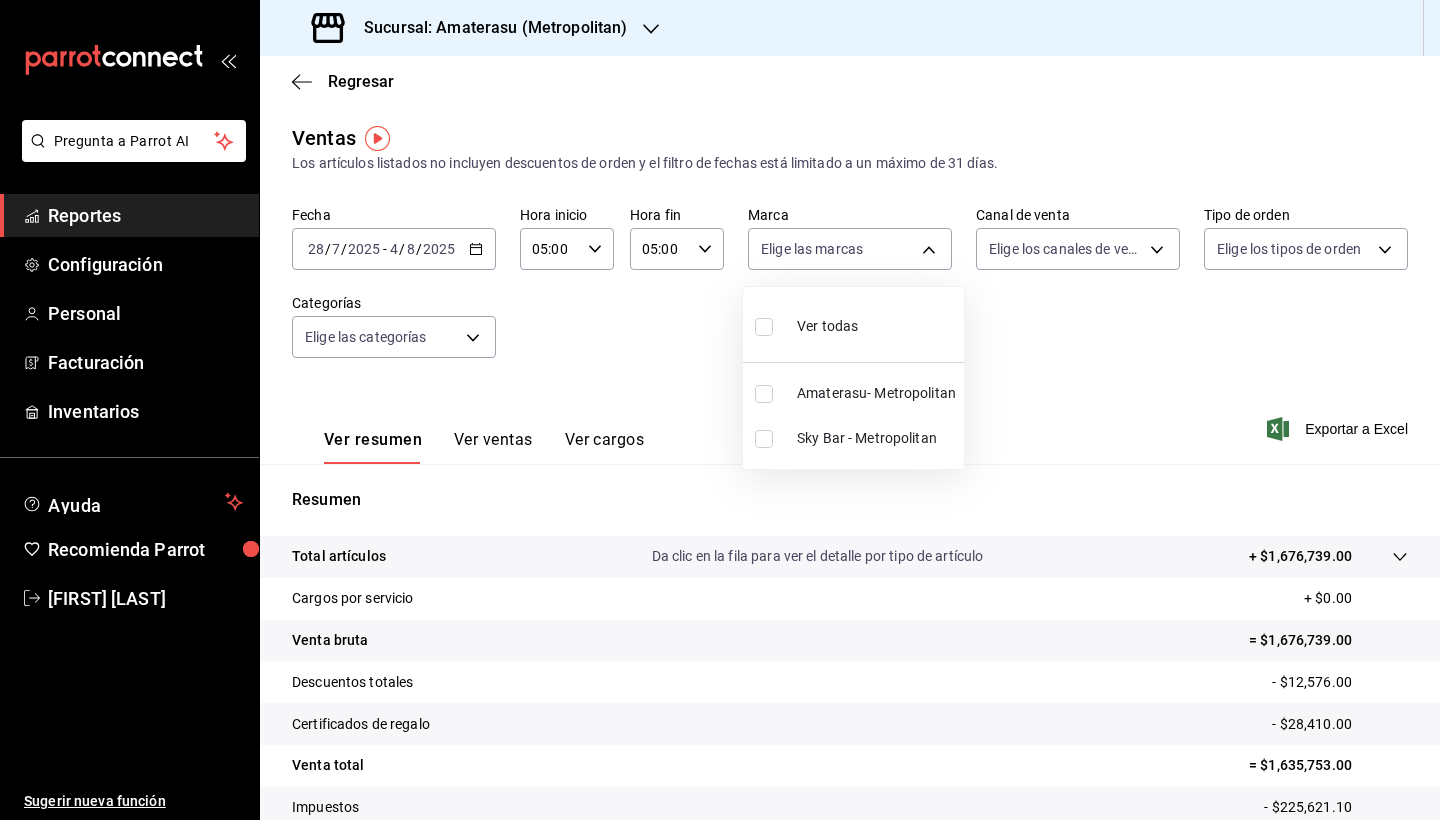 click at bounding box center [764, 394] 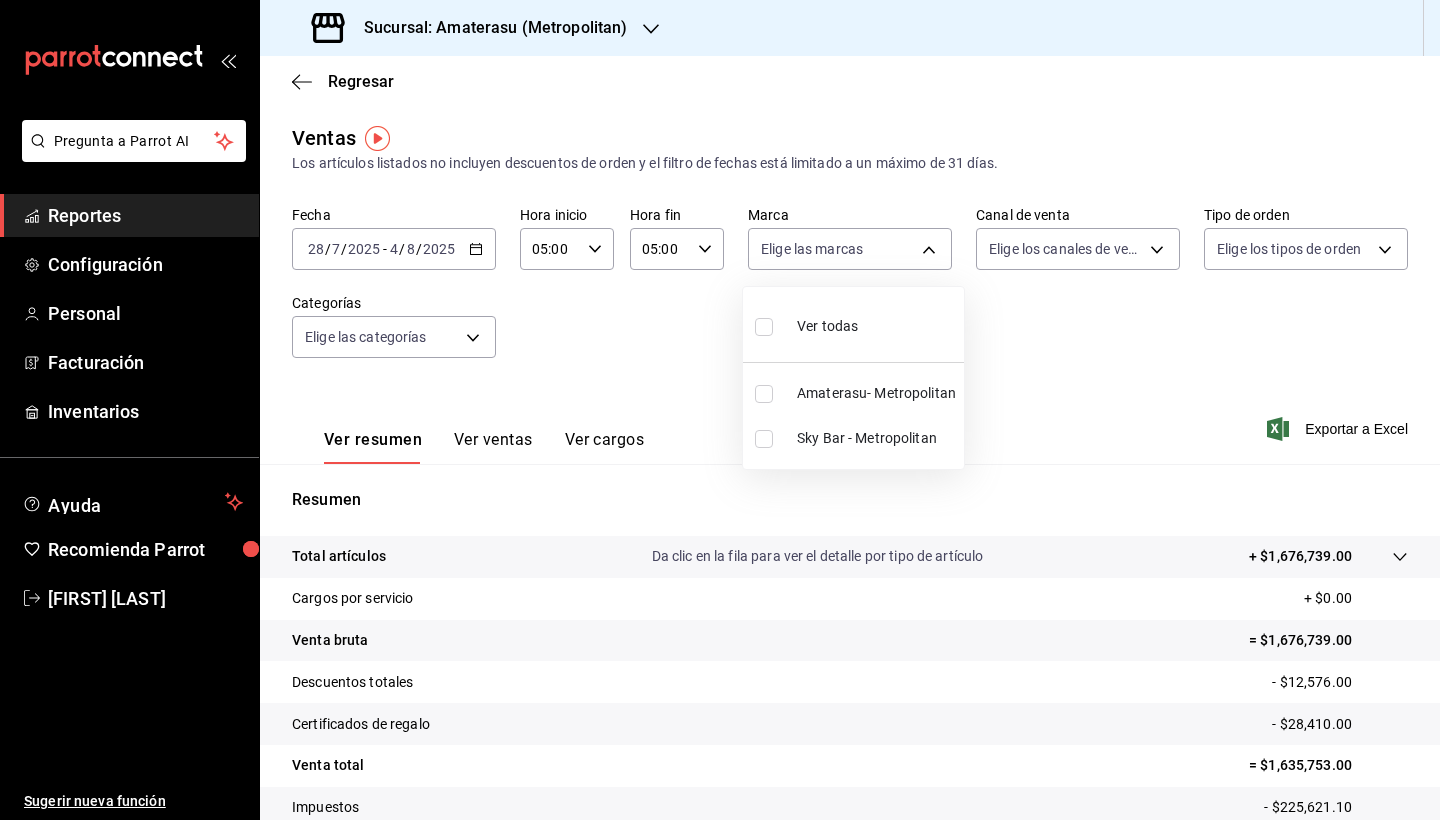checkbox on "true" 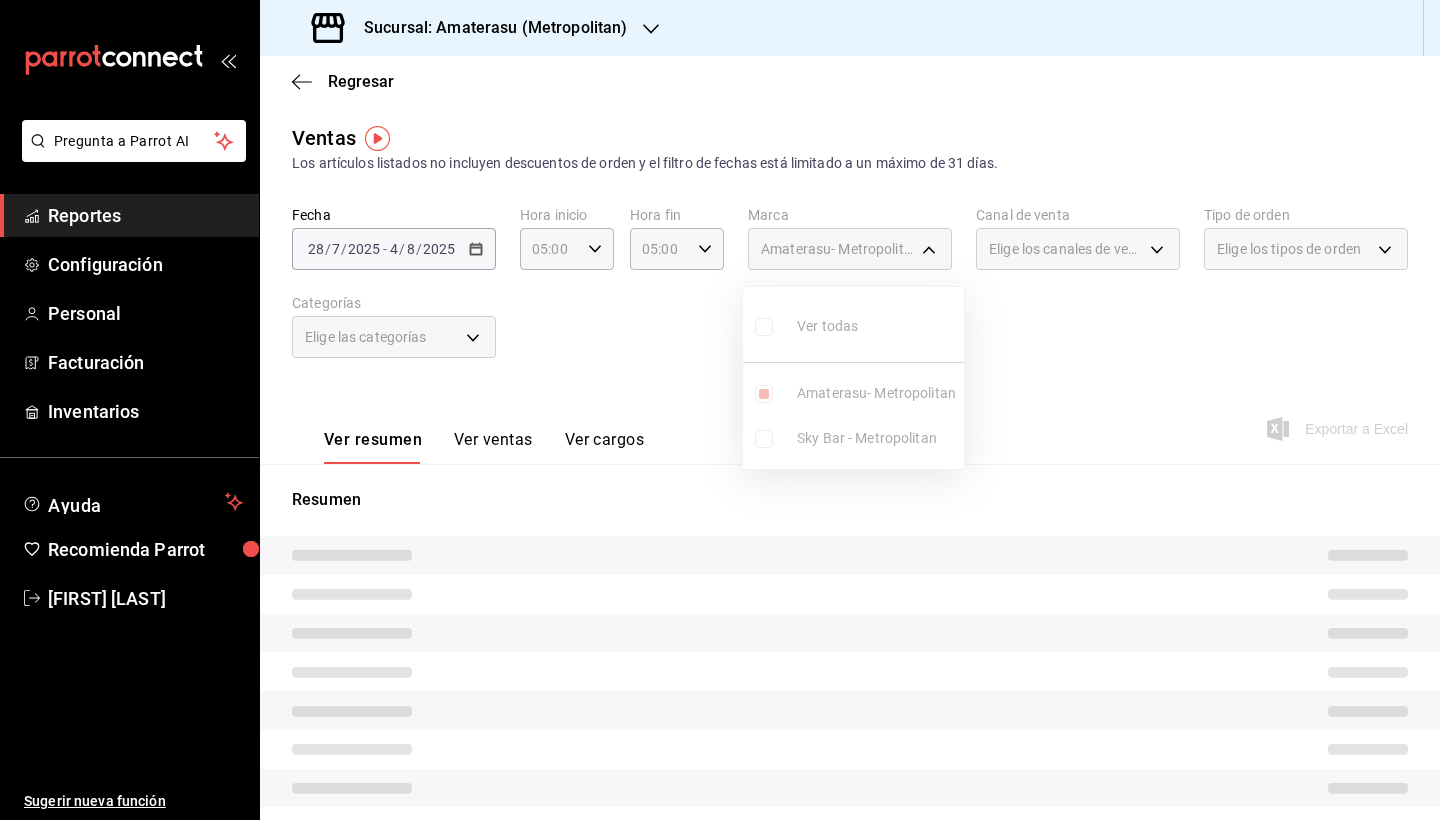 click at bounding box center (720, 410) 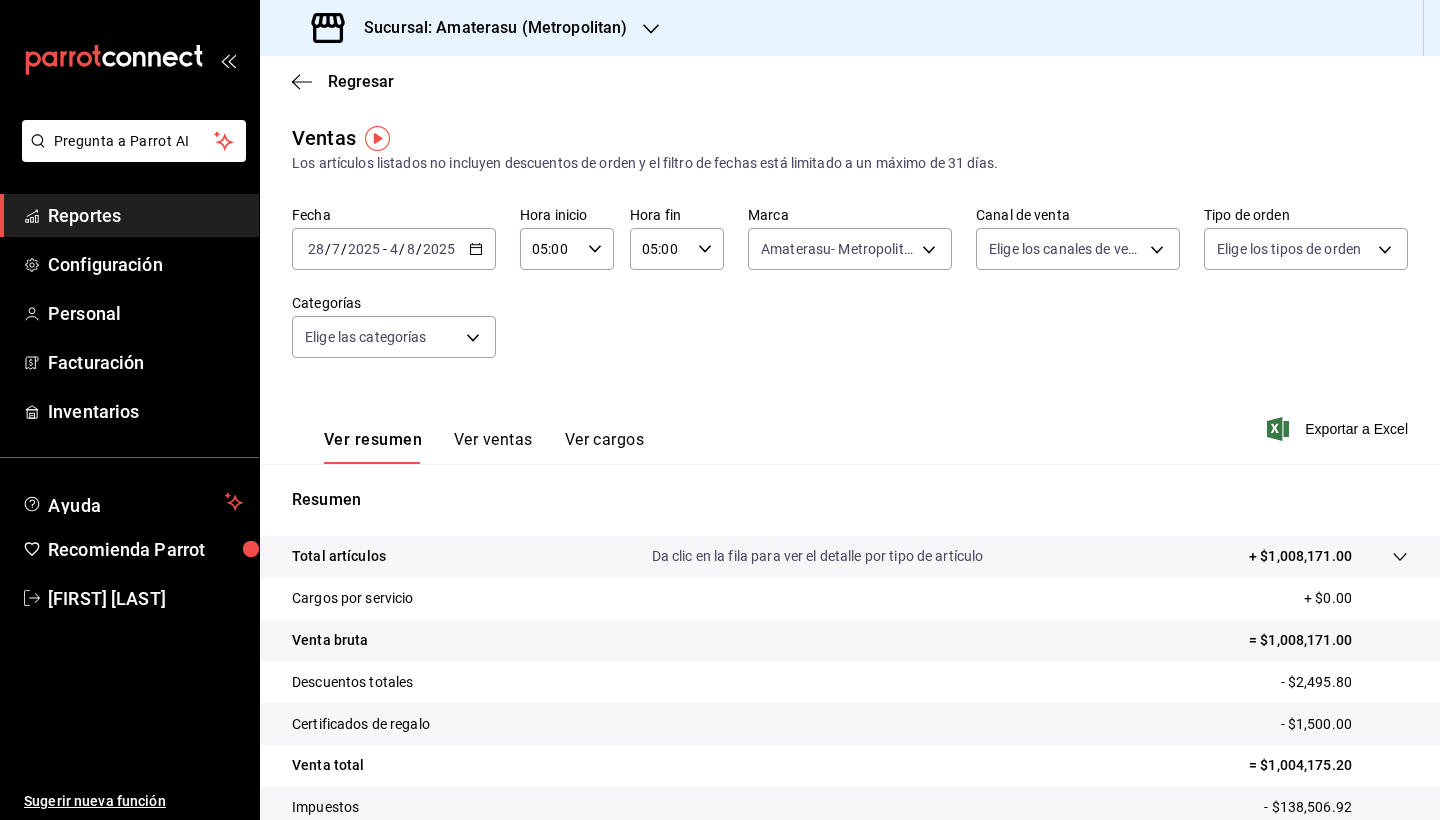 scroll, scrollTop: 138, scrollLeft: 0, axis: vertical 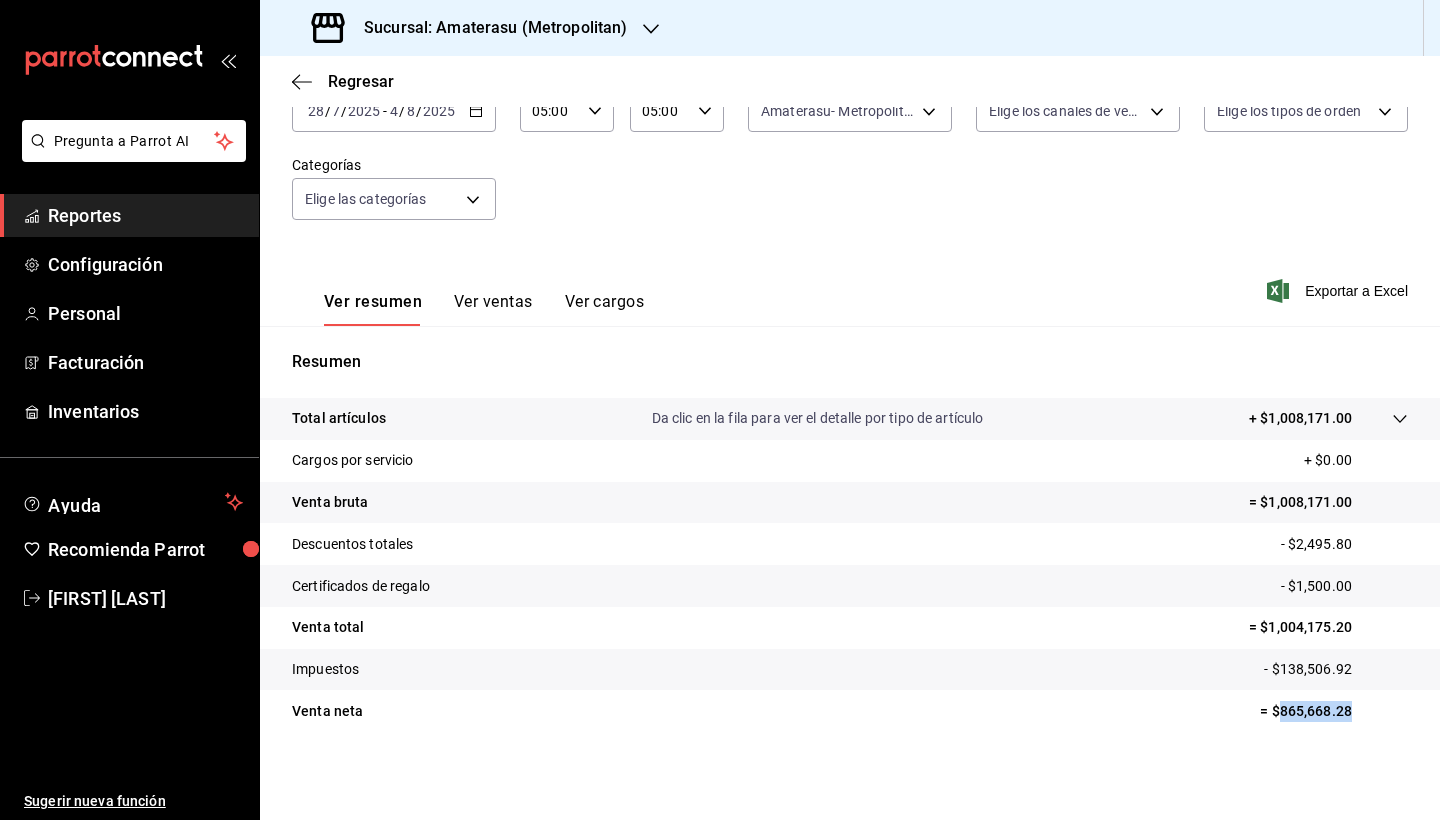 drag, startPoint x: 1263, startPoint y: 707, endPoint x: 1339, endPoint y: 709, distance: 76.02631 